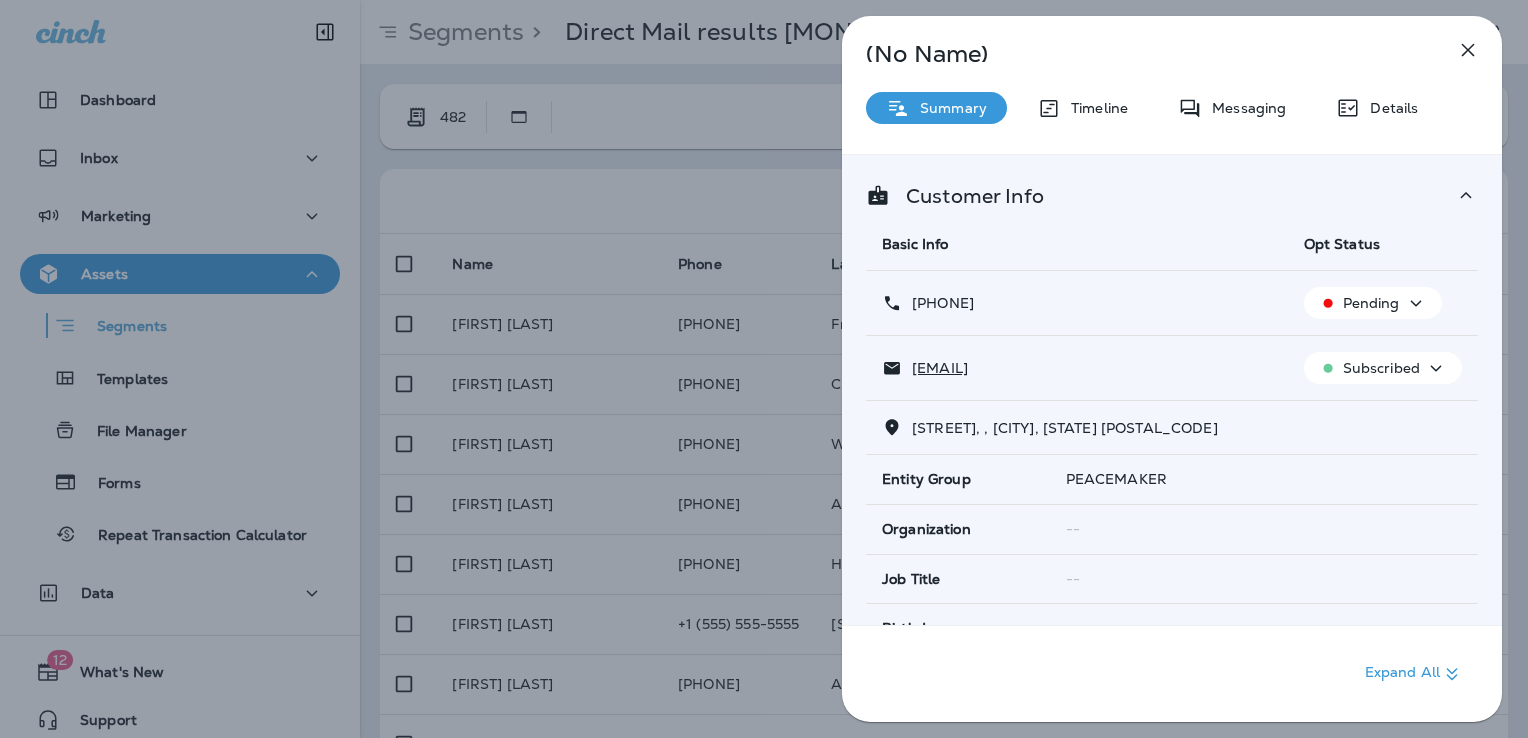 scroll, scrollTop: 0, scrollLeft: 0, axis: both 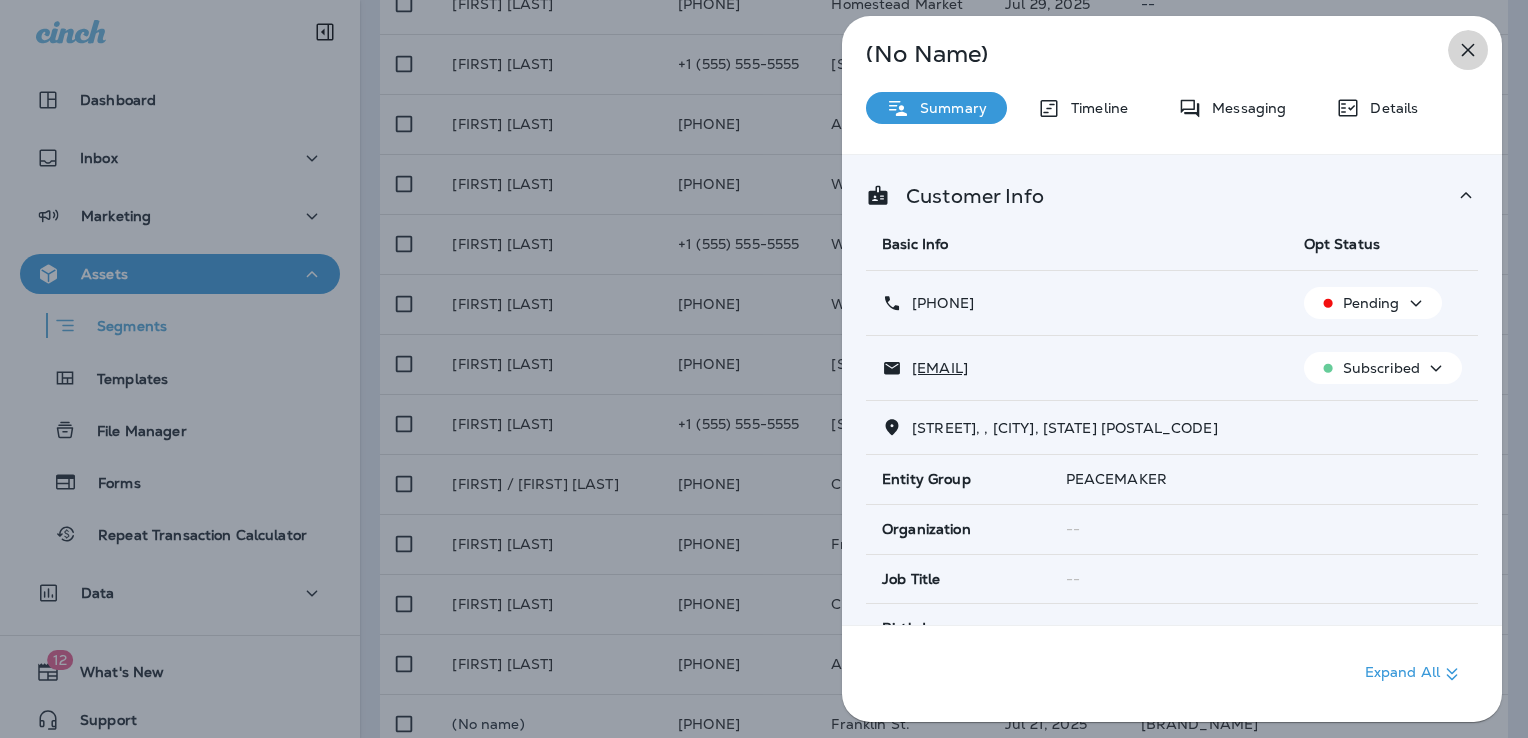click 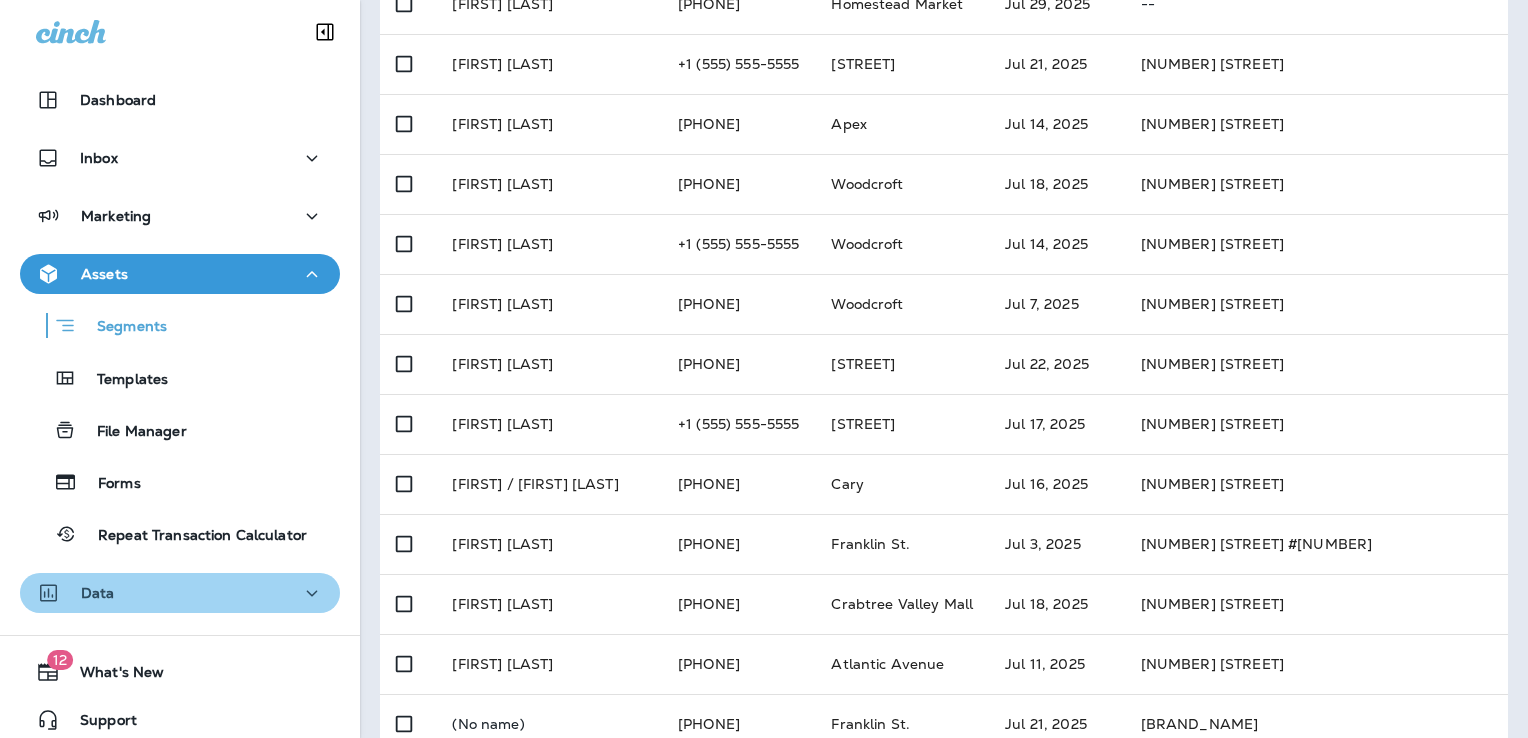 click on "Data" at bounding box center (180, 593) 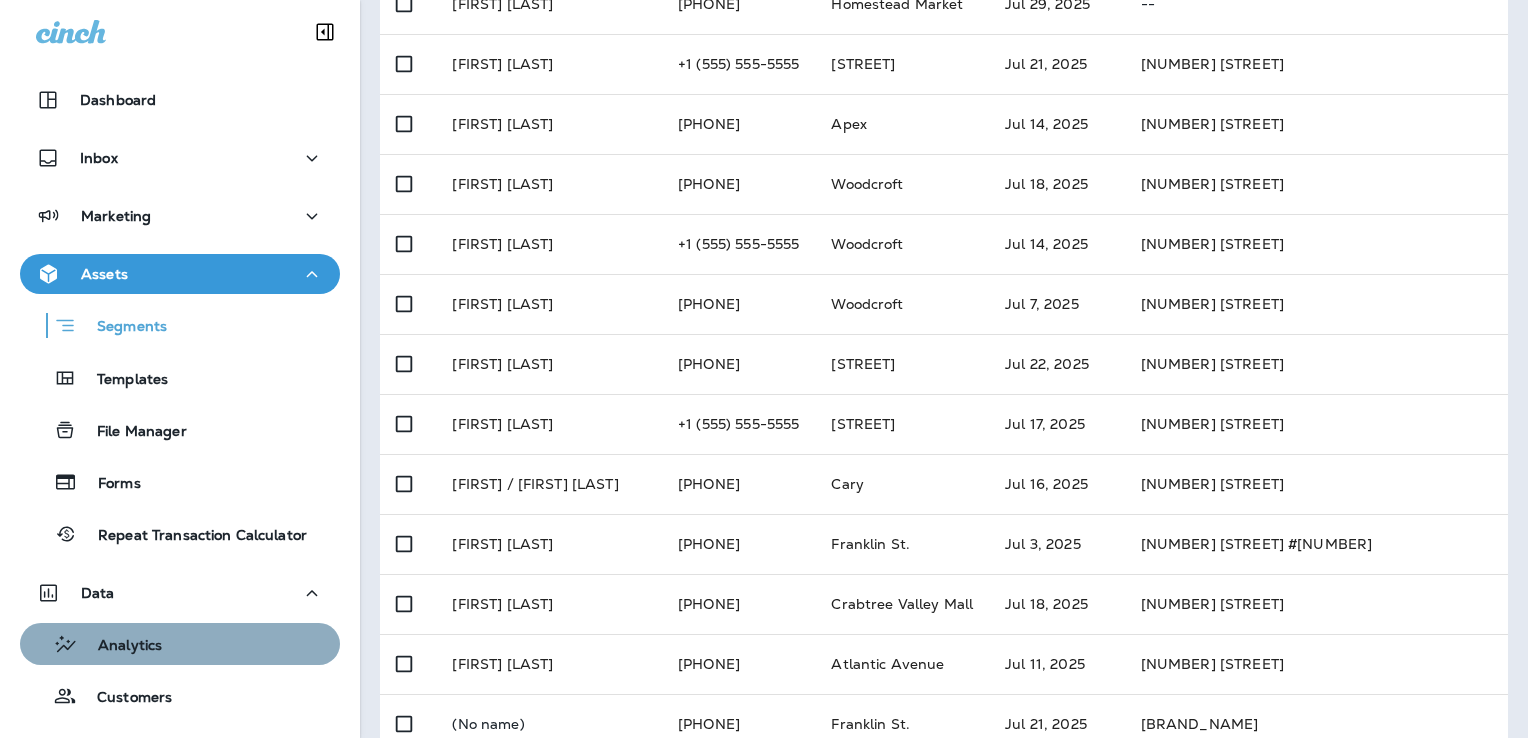 click on "Analytics" at bounding box center [180, 644] 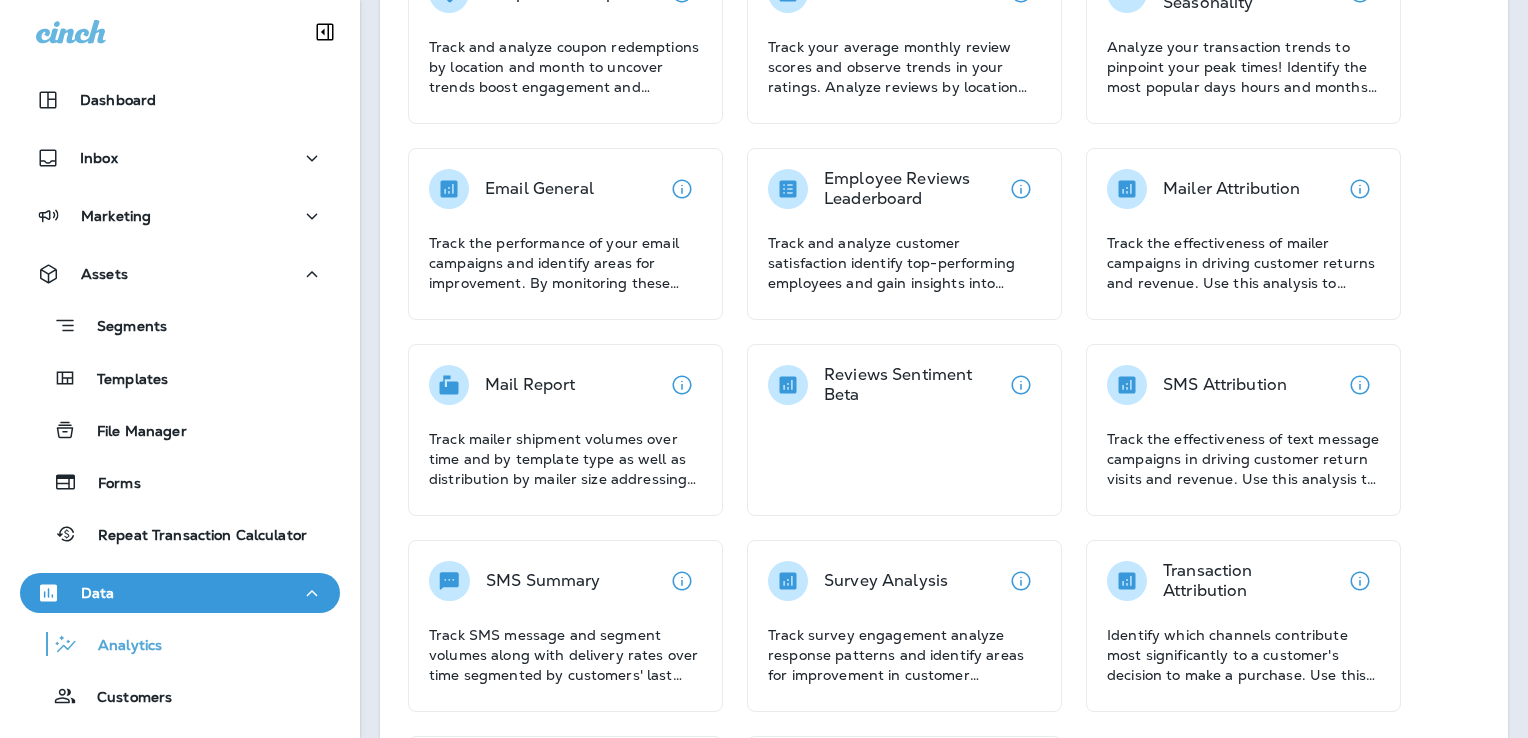 scroll, scrollTop: 213, scrollLeft: 0, axis: vertical 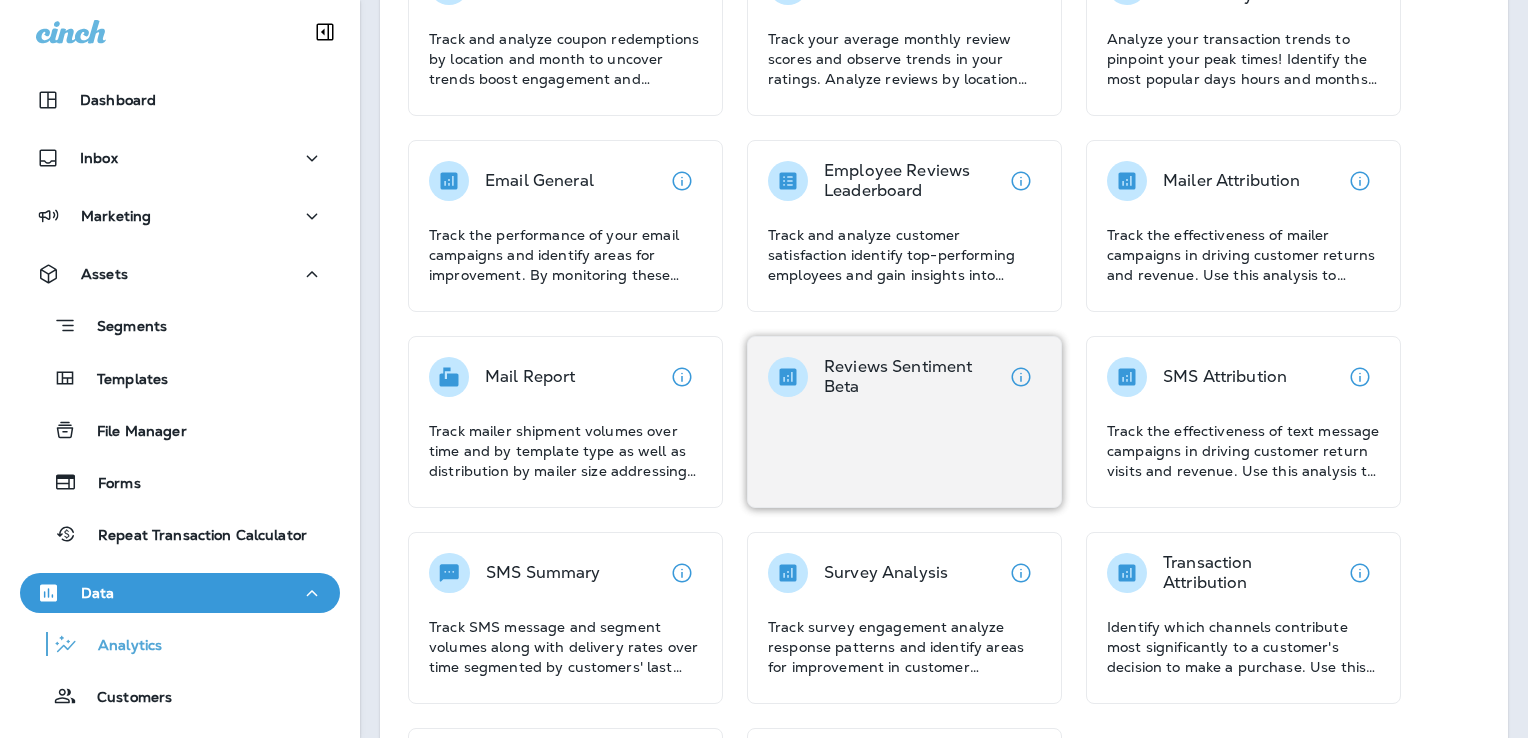 click on "Reviews Sentiment Beta" at bounding box center (912, 377) 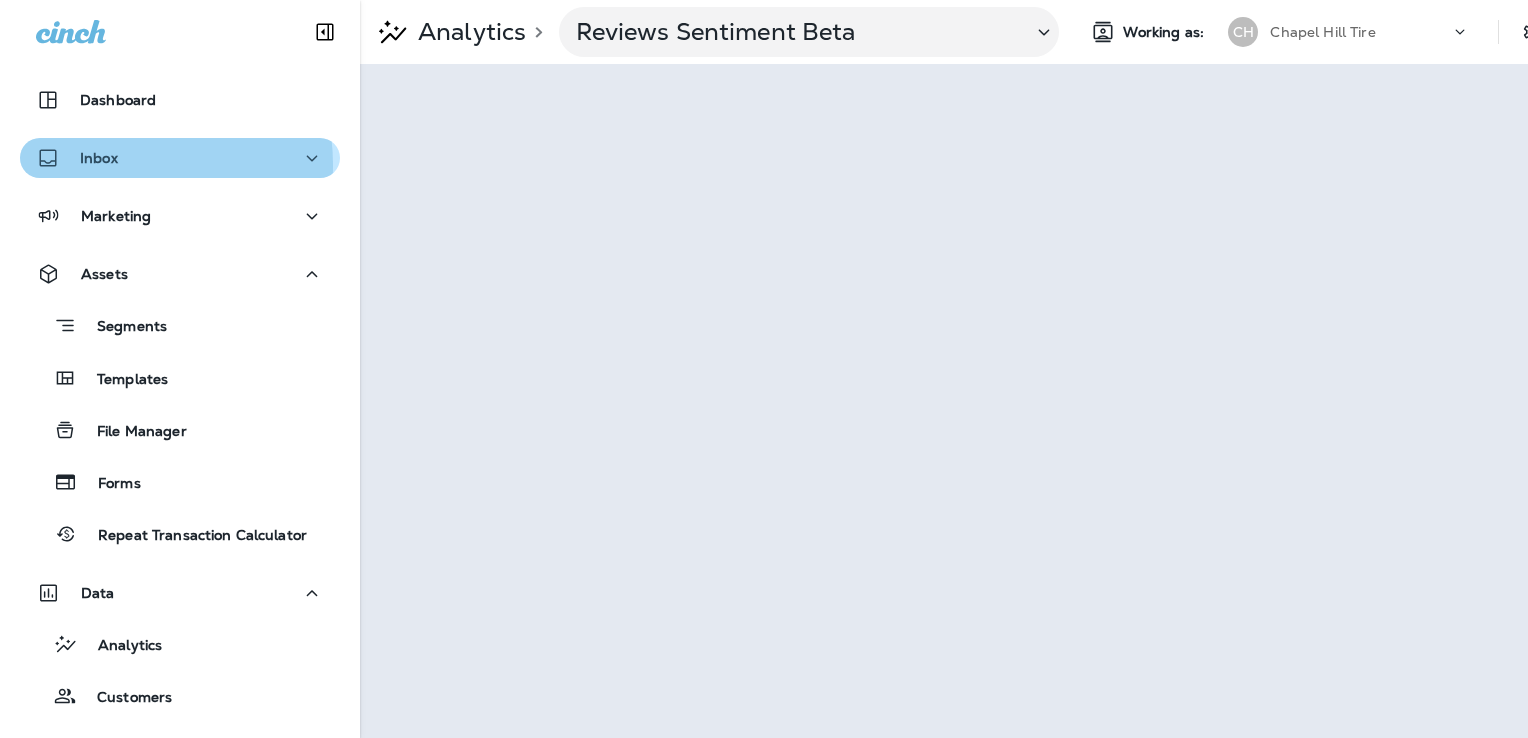 click on "Inbox" at bounding box center [180, 158] 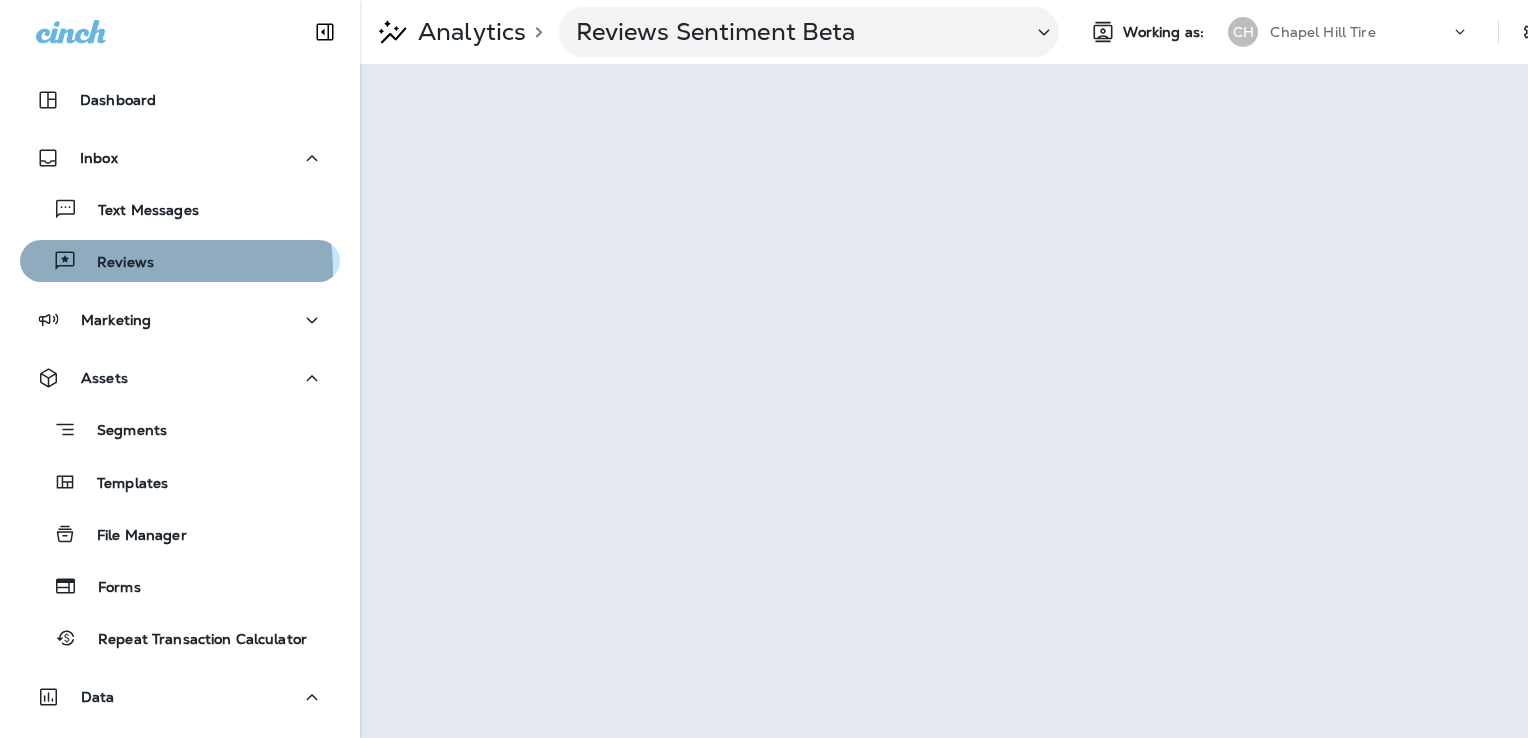 click on "Reviews" at bounding box center (115, 263) 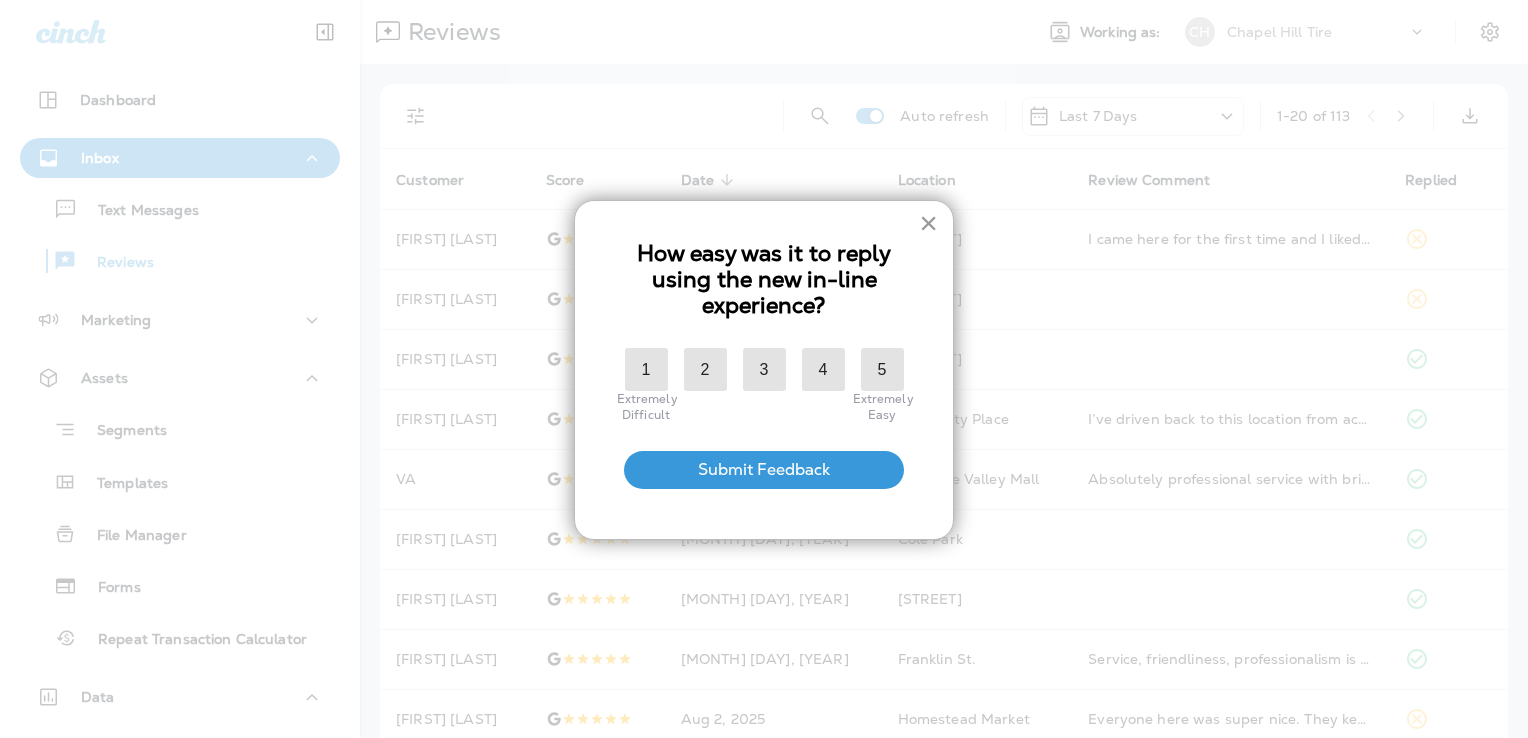 click on "×" at bounding box center [928, 223] 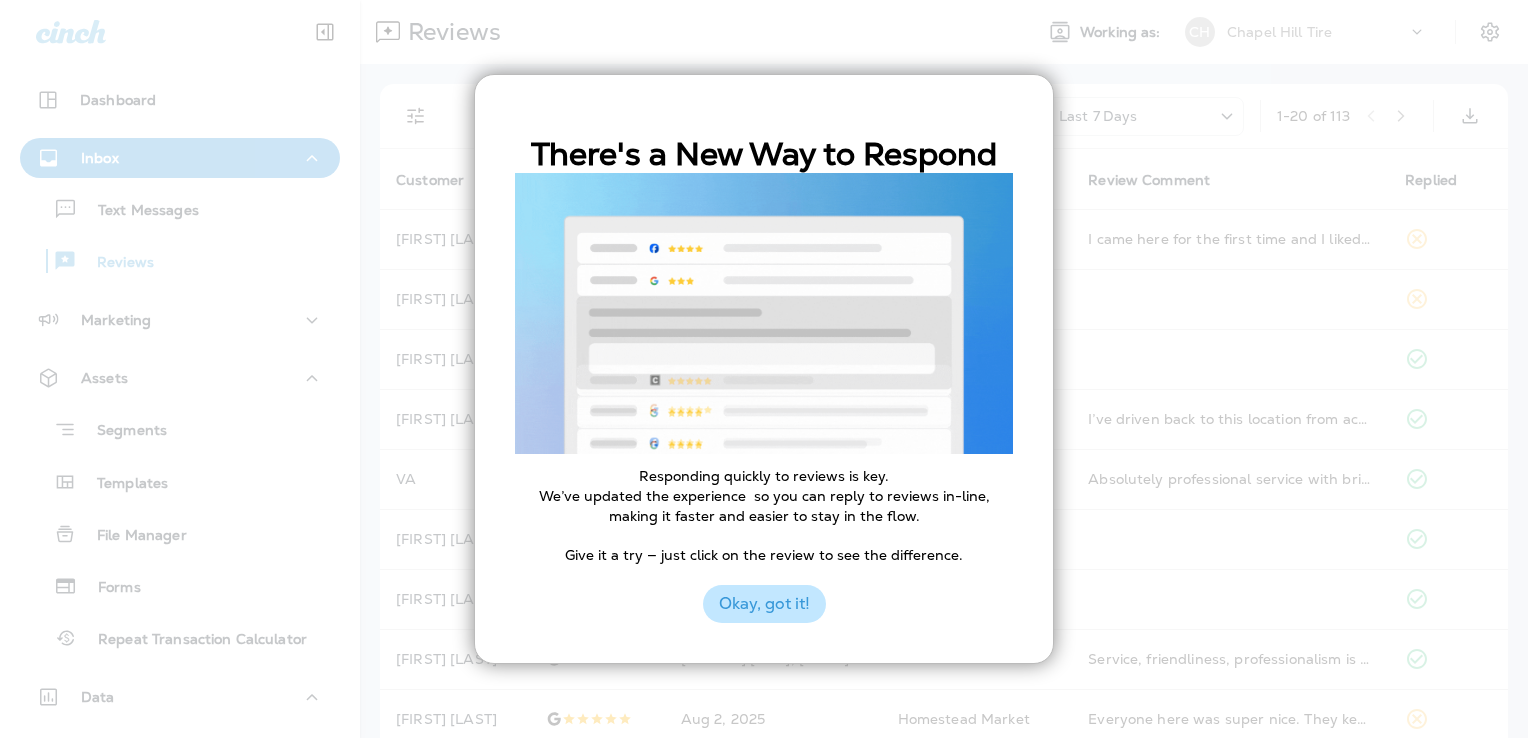 click on "Okay, got it!" at bounding box center [764, 604] 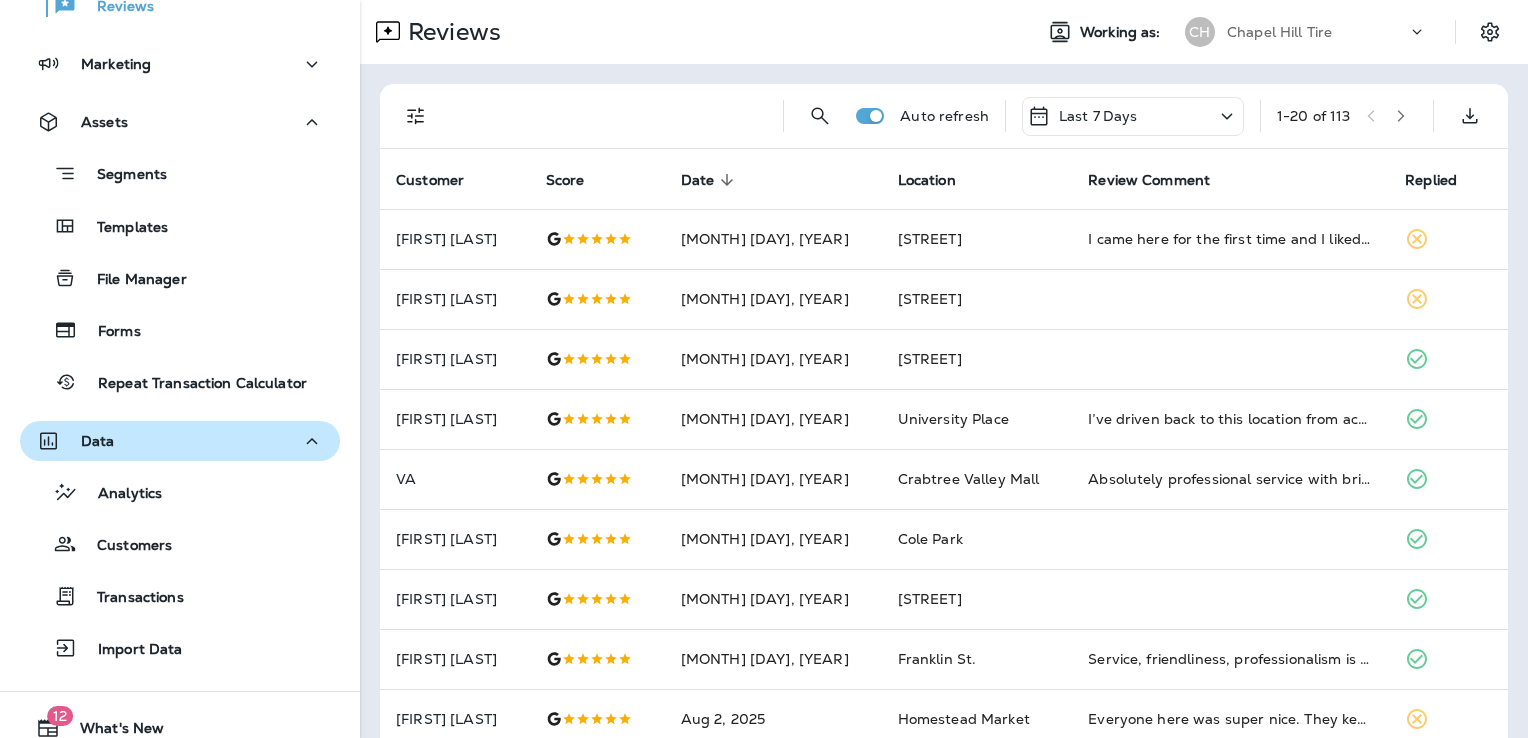 scroll, scrollTop: 324, scrollLeft: 0, axis: vertical 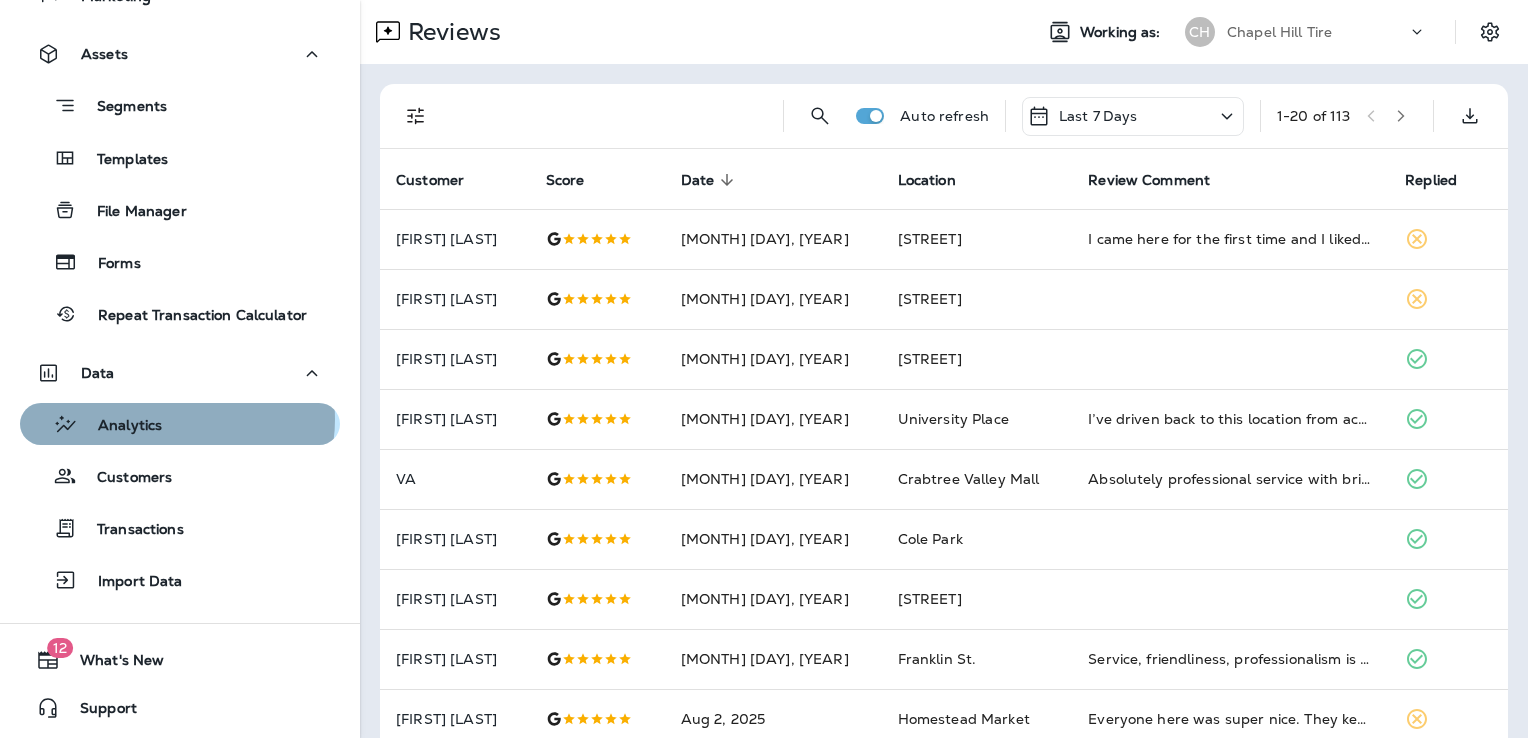 click on "Analytics" at bounding box center (180, 424) 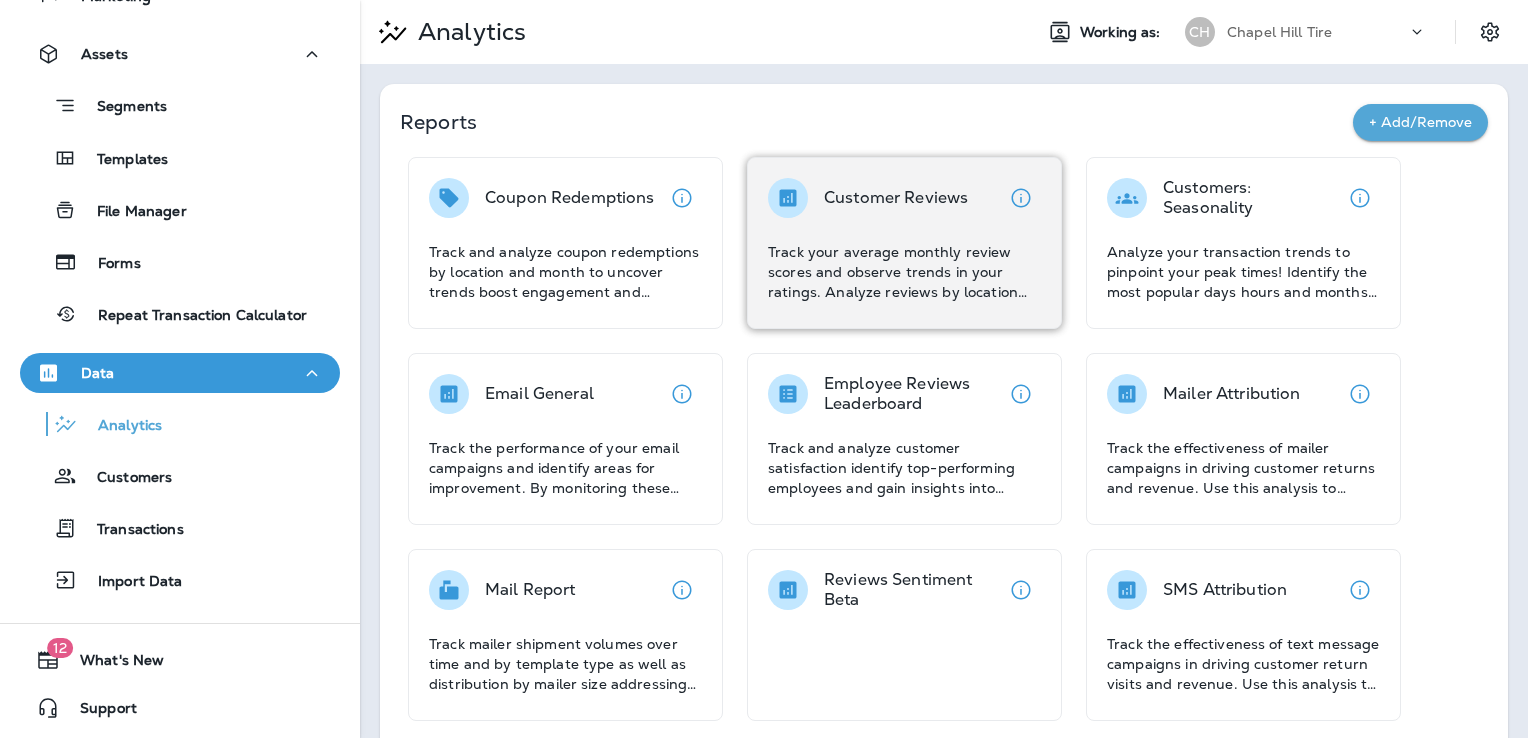click on "Track your average monthly review scores and observe trends in your ratings. Analyze reviews by location and view the average review score and the total number of reviews left each month. Use these insights to enhance customer satisfaction and improve your ratings." at bounding box center (904, 272) 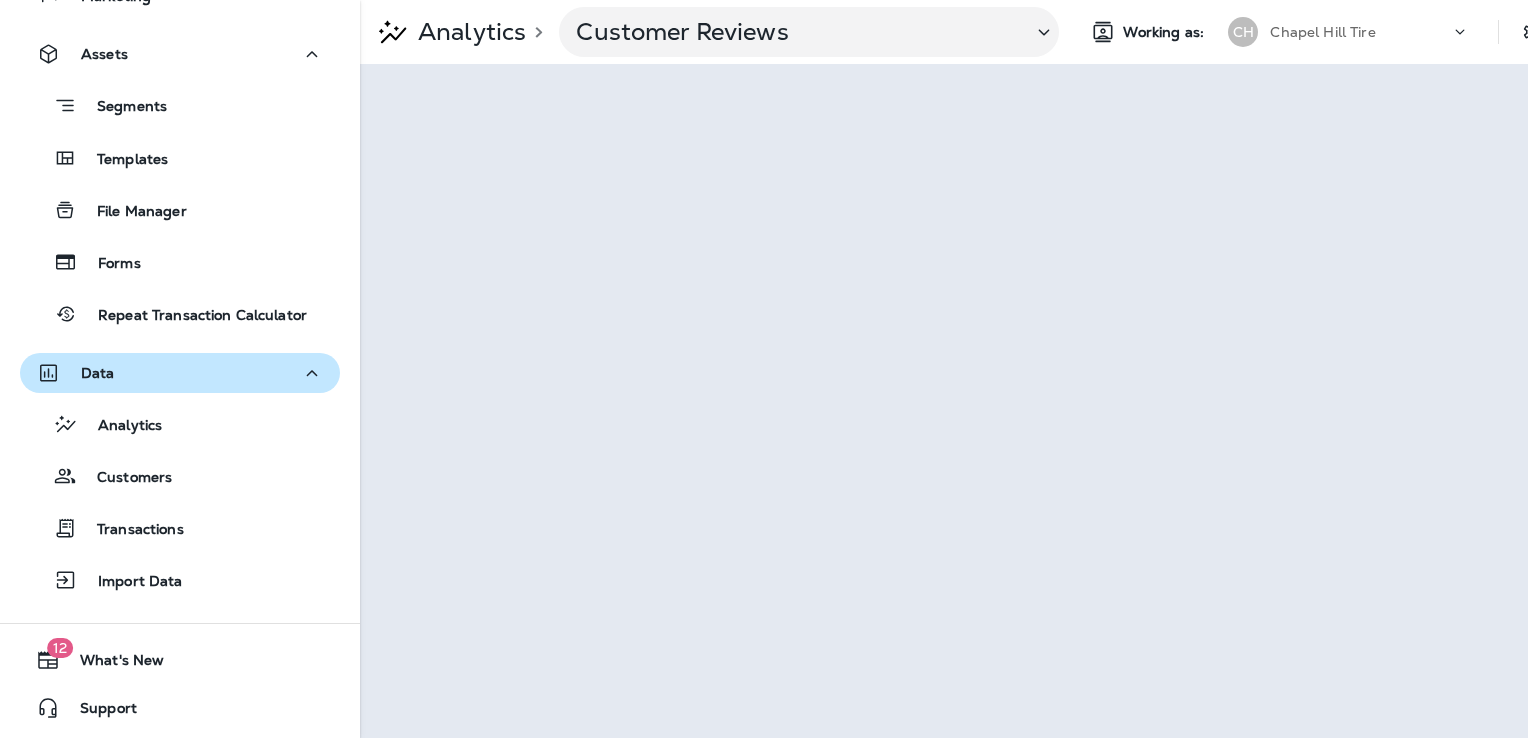 scroll, scrollTop: 275, scrollLeft: 0, axis: vertical 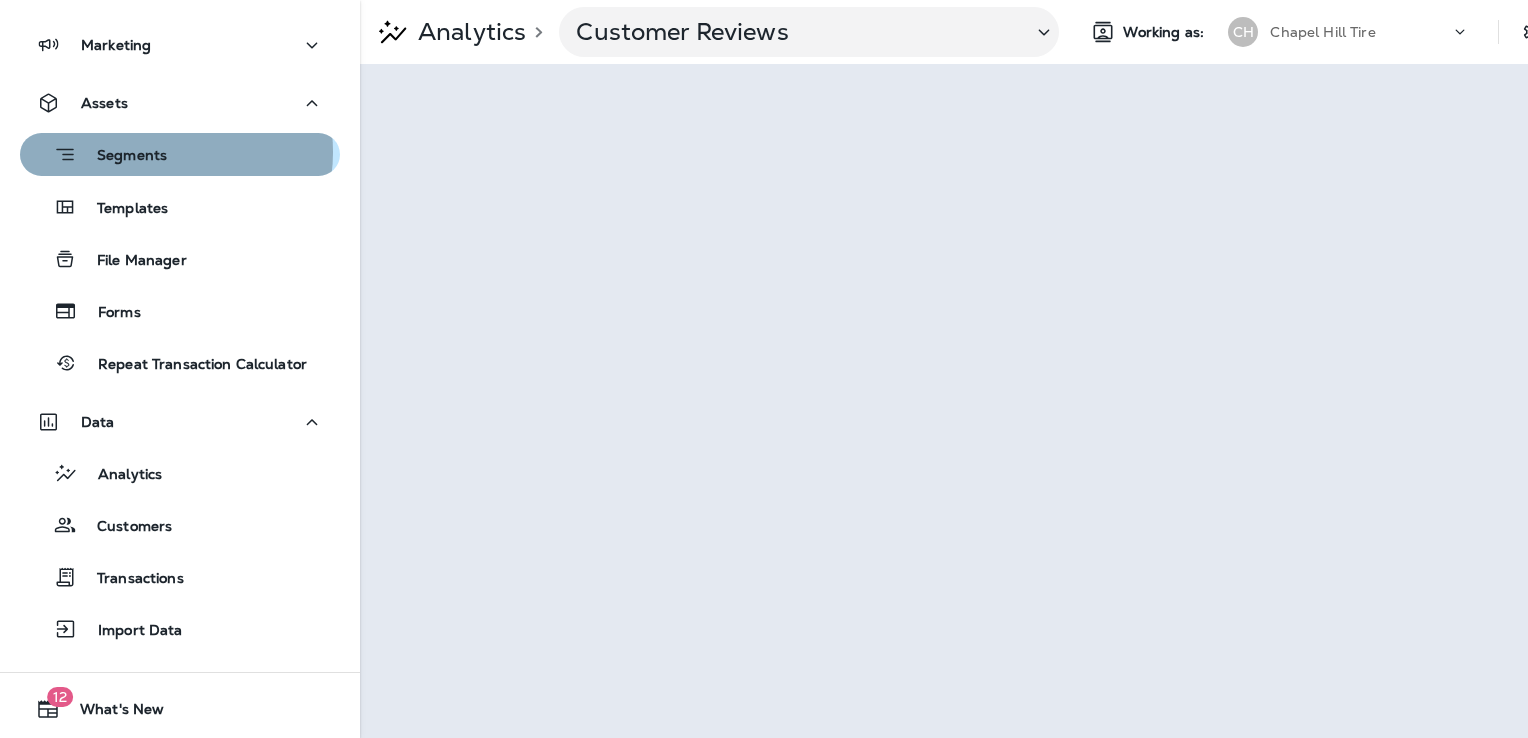 click on "Segments" at bounding box center [122, 157] 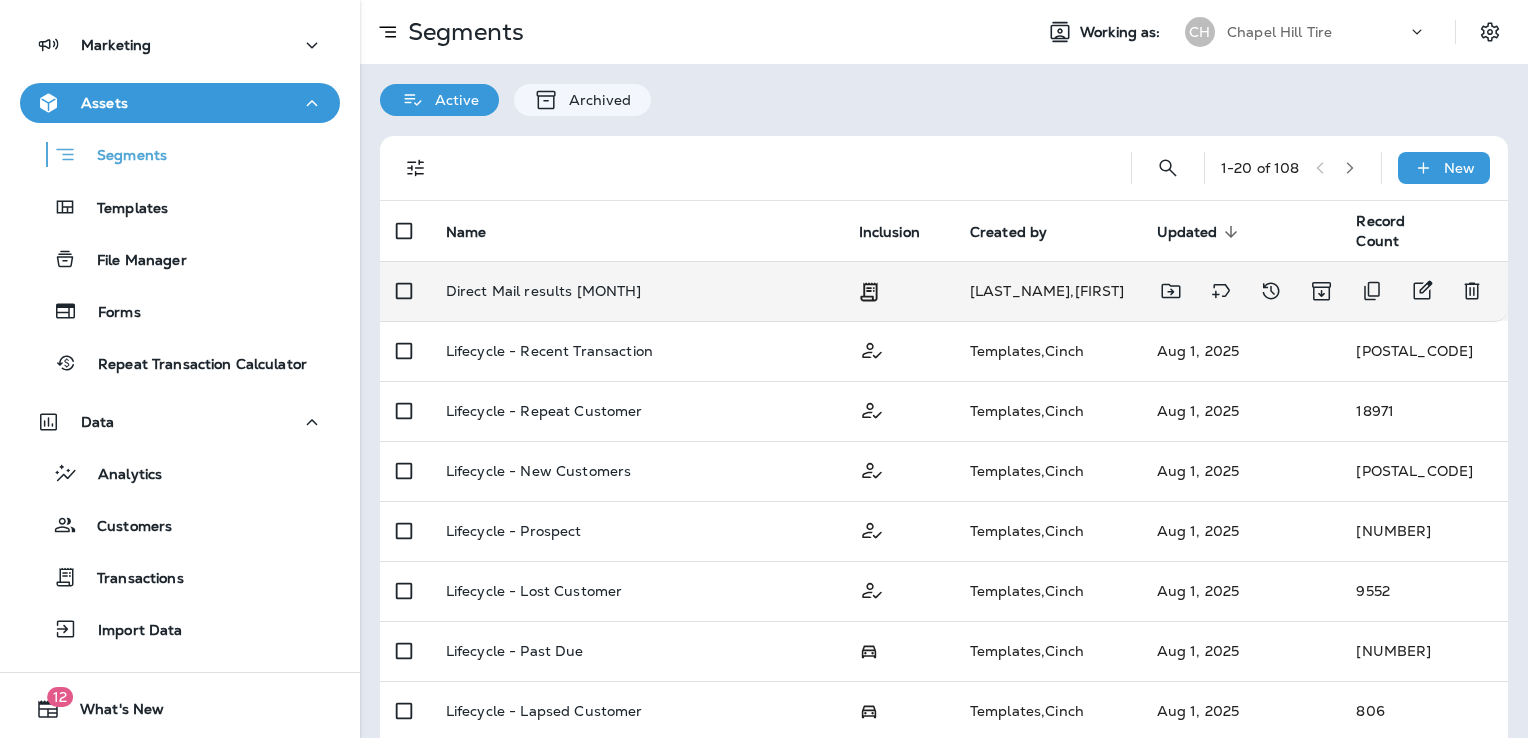 click on "Direct Mail results [MONTH]" at bounding box center [544, 291] 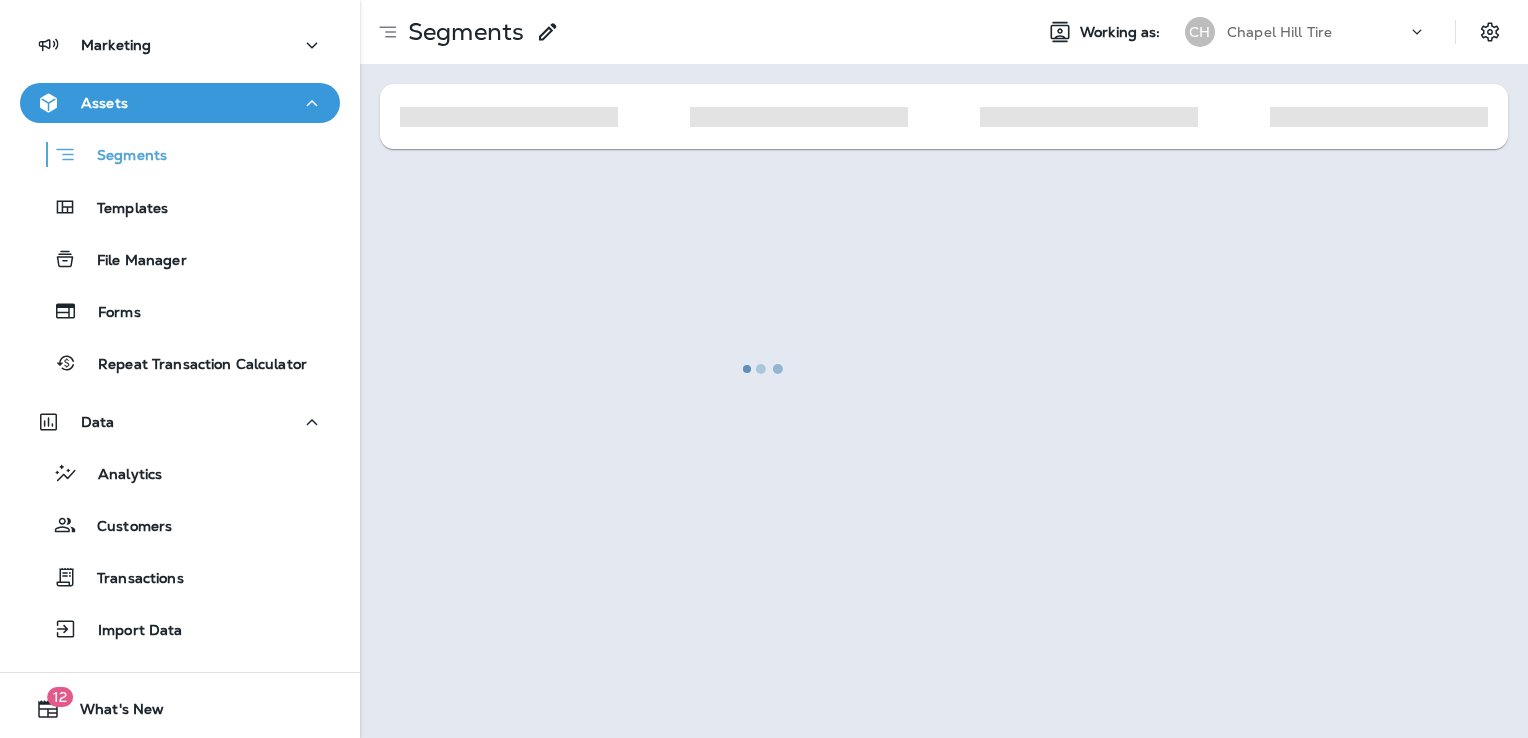 click at bounding box center (764, 369) 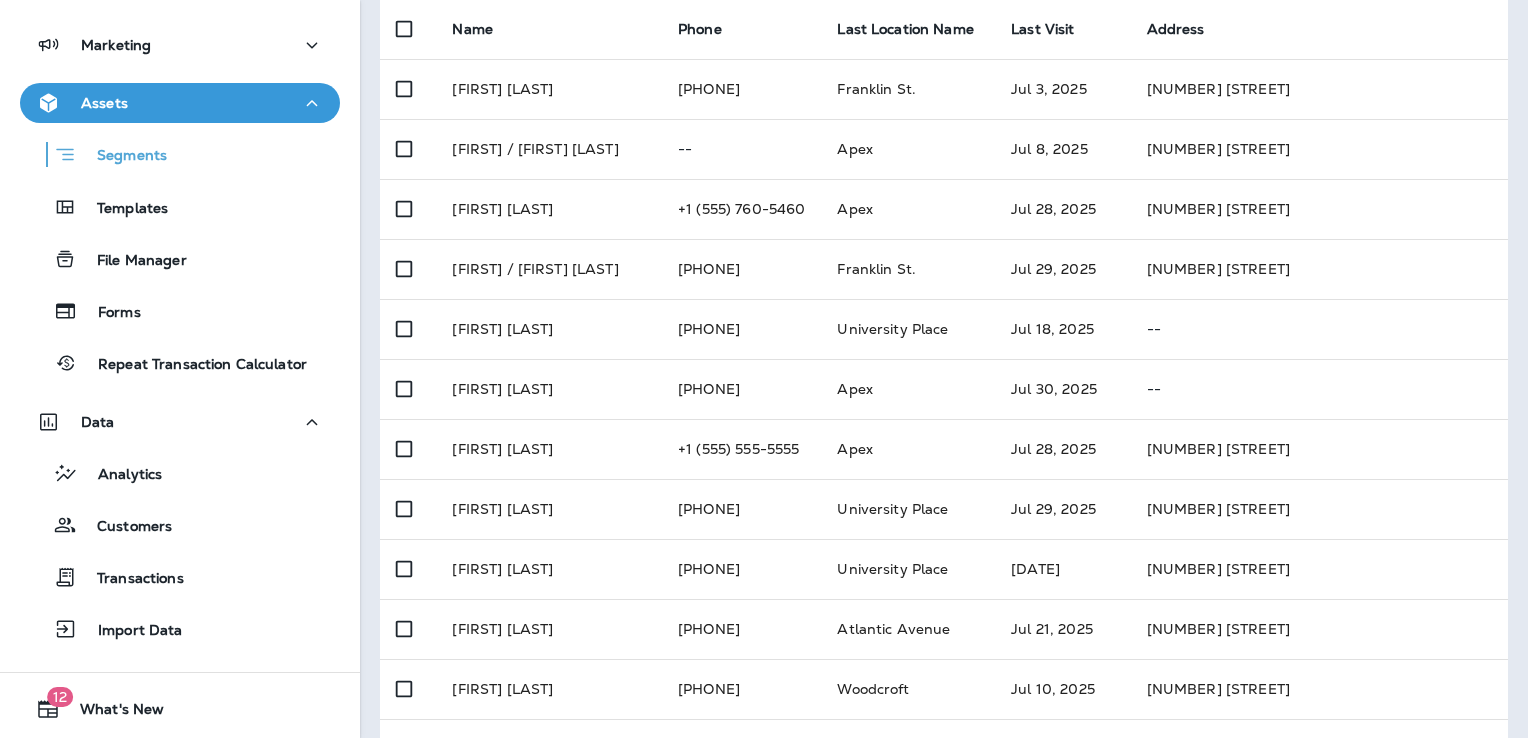 scroll, scrollTop: 0, scrollLeft: 0, axis: both 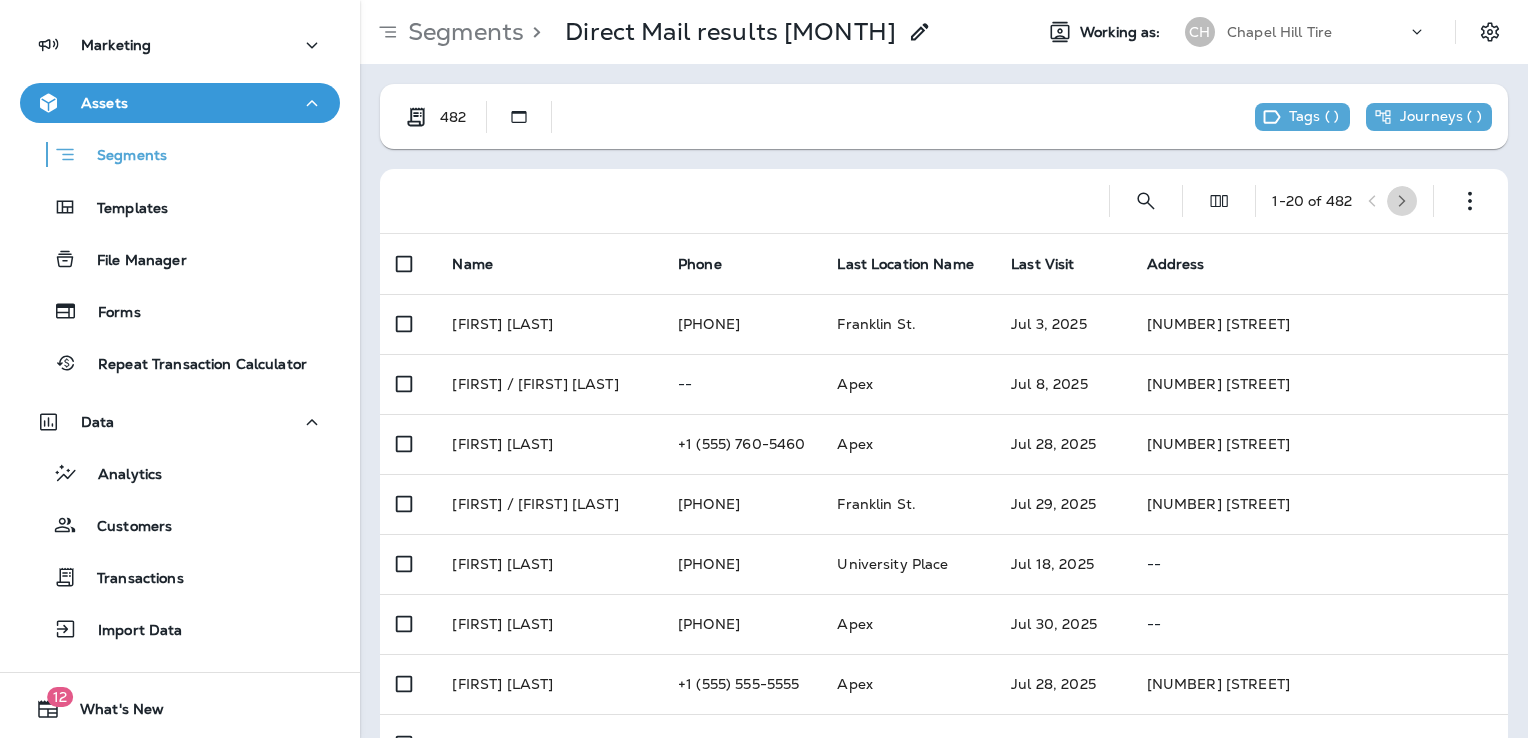 click at bounding box center [1402, 201] 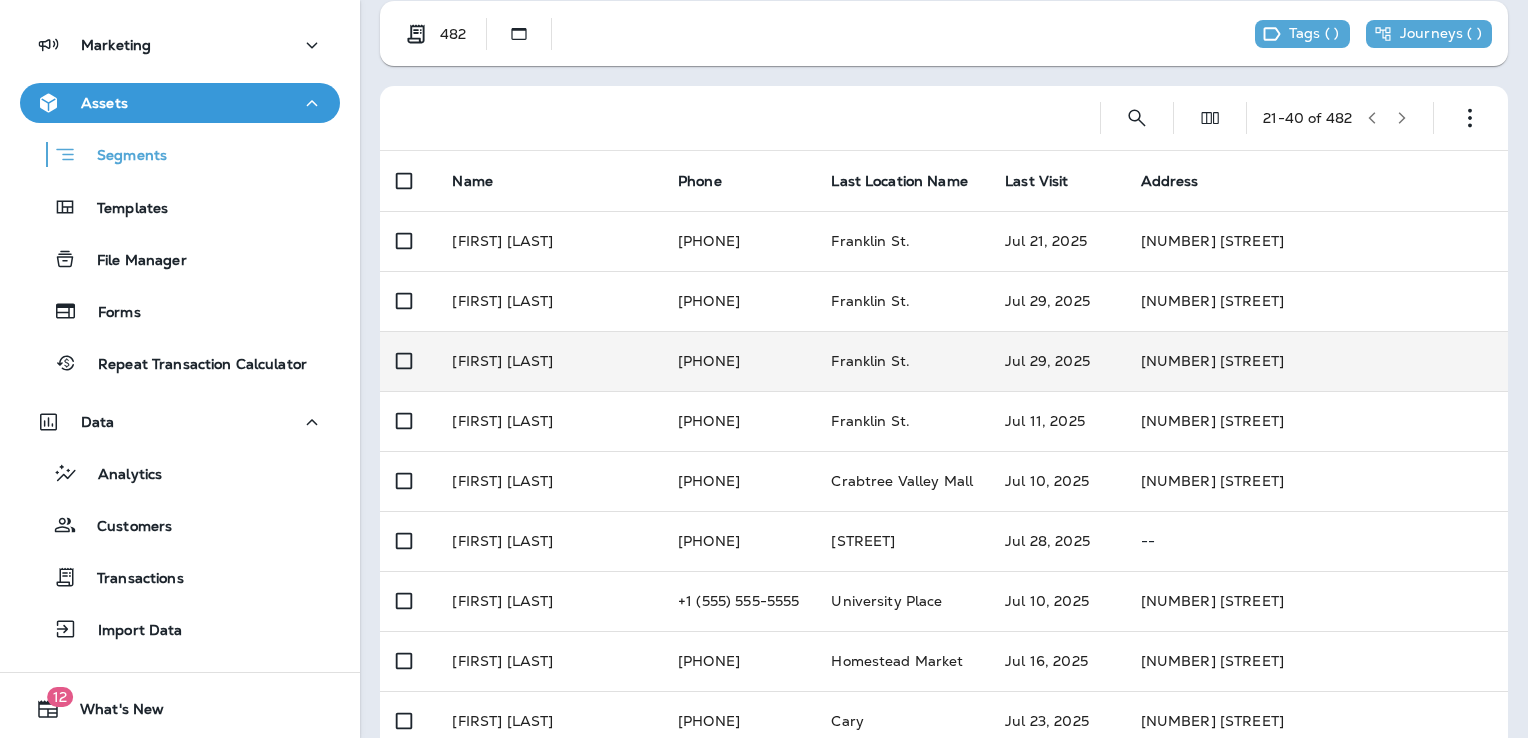 scroll, scrollTop: 0, scrollLeft: 0, axis: both 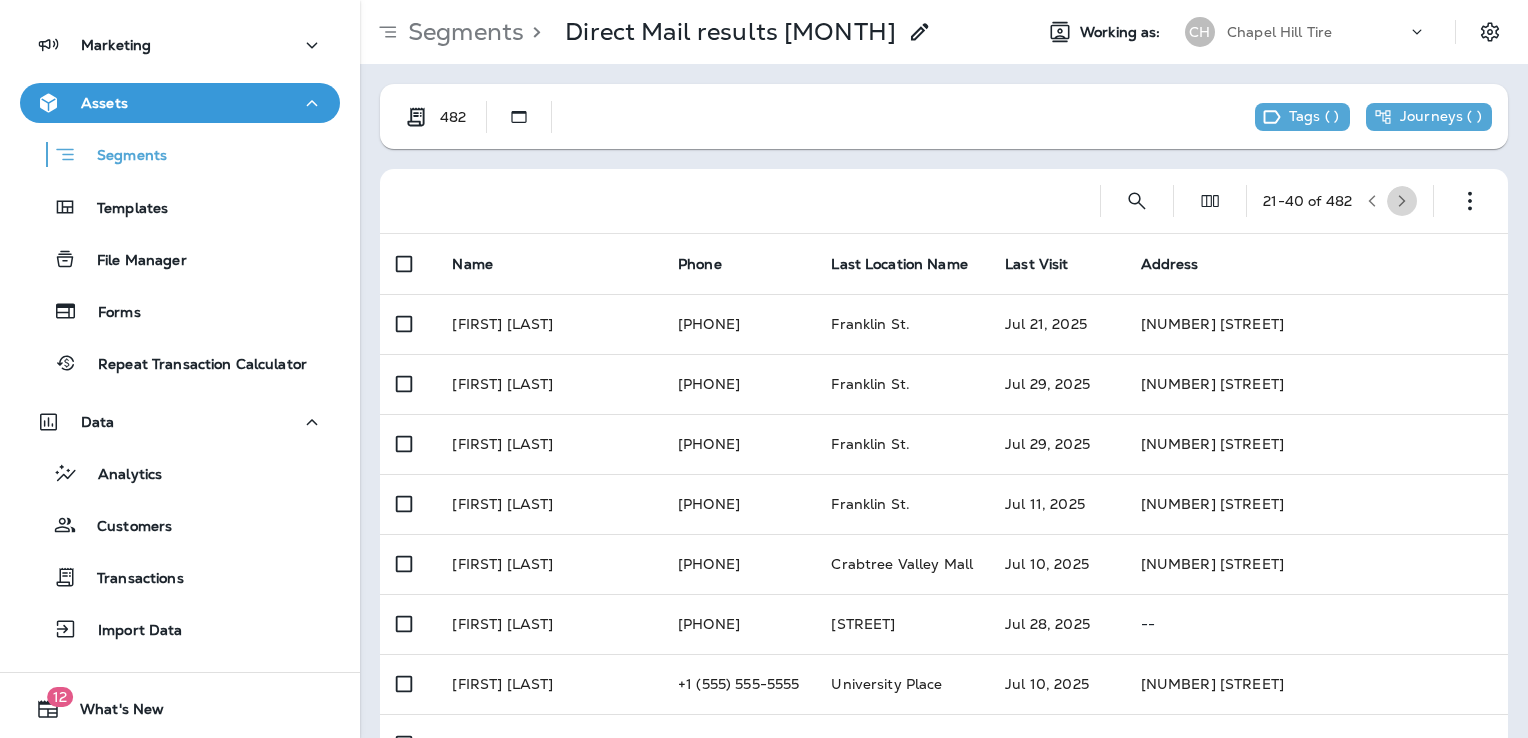click 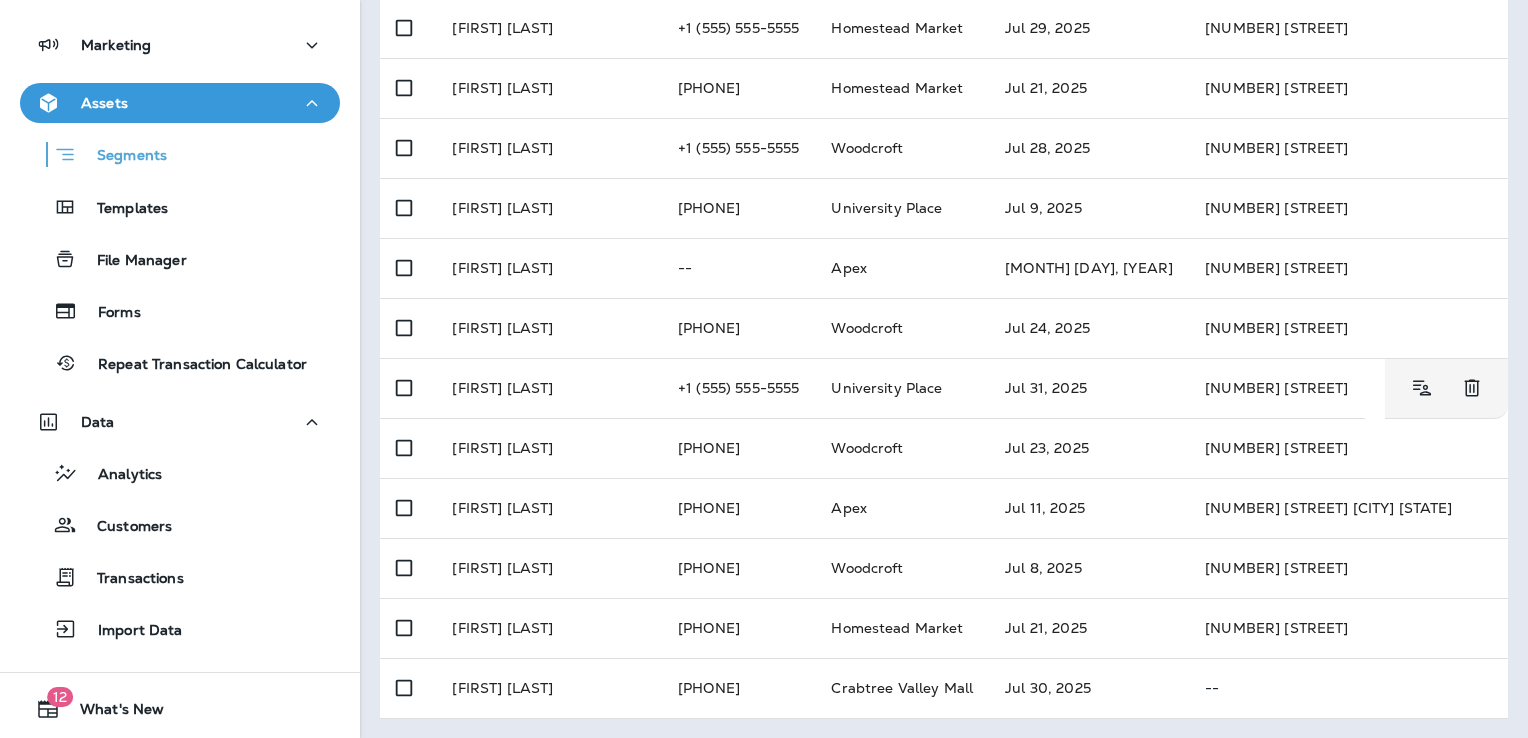 scroll, scrollTop: 0, scrollLeft: 0, axis: both 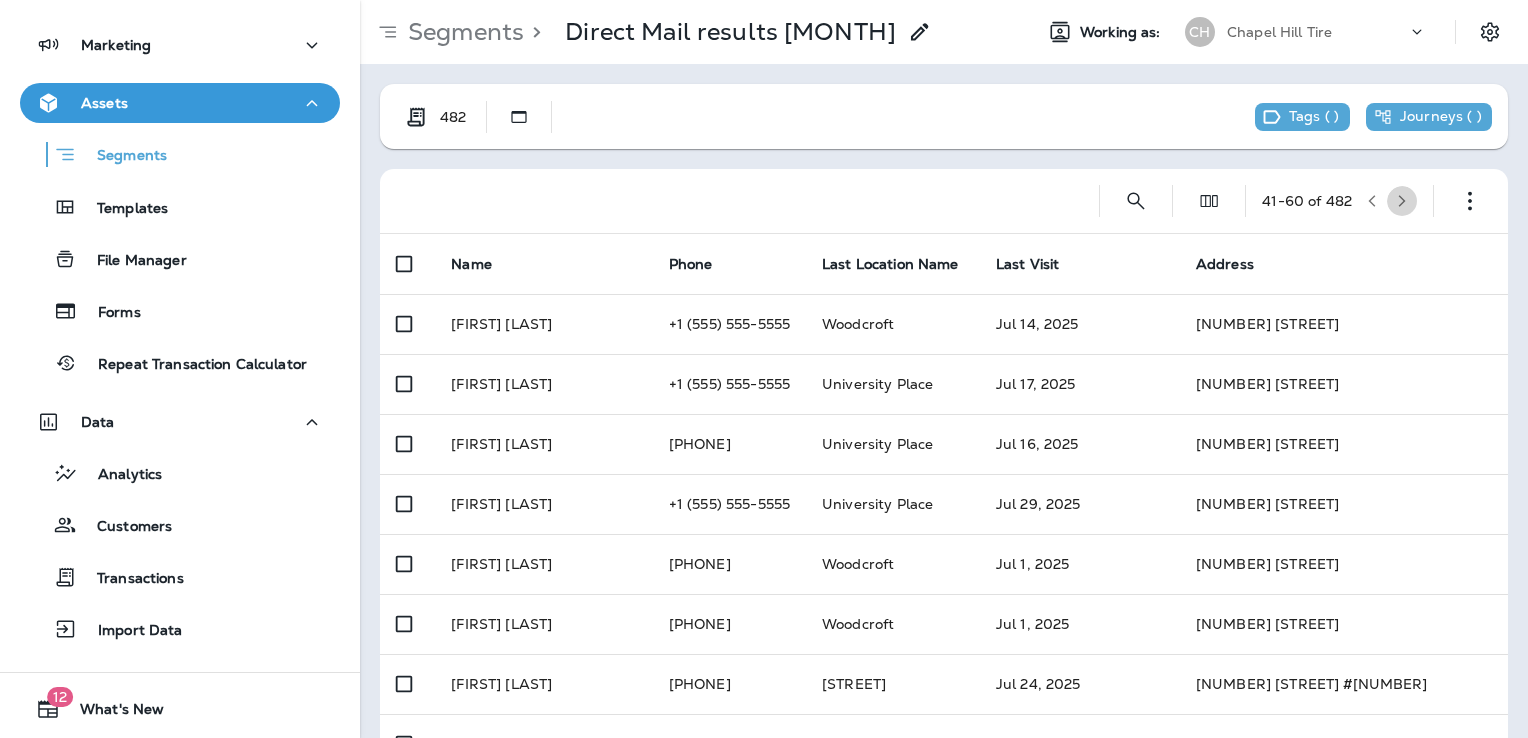 click 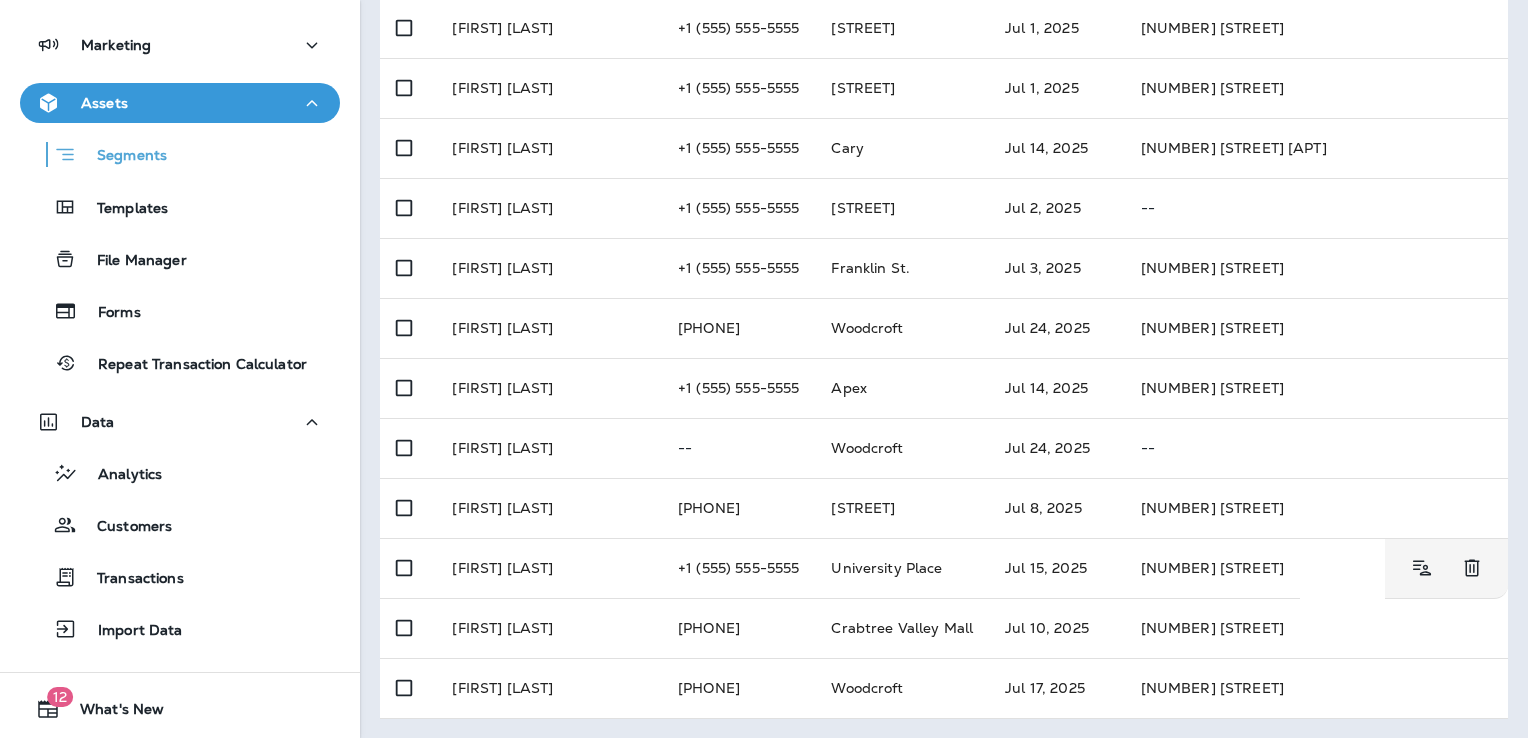 scroll, scrollTop: 0, scrollLeft: 0, axis: both 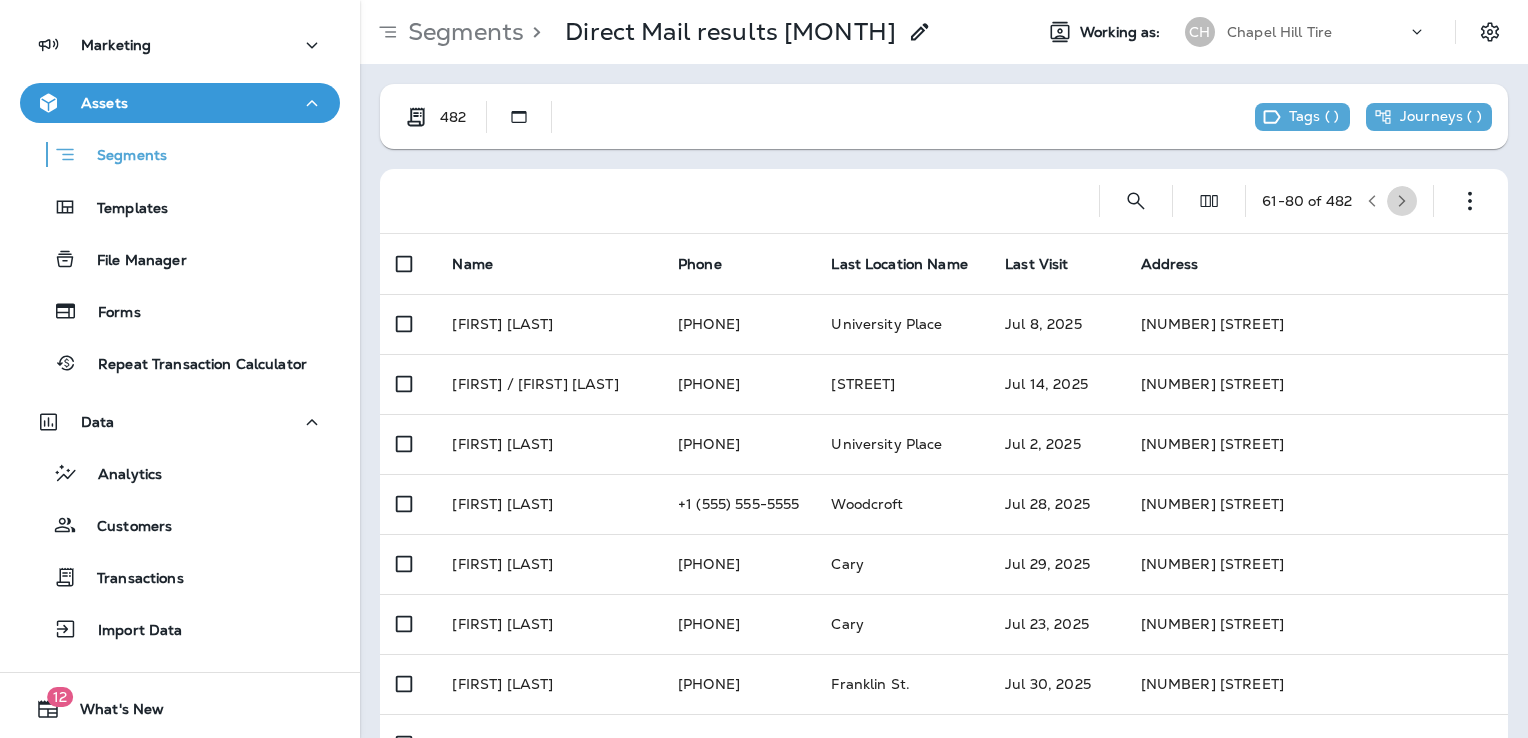 click 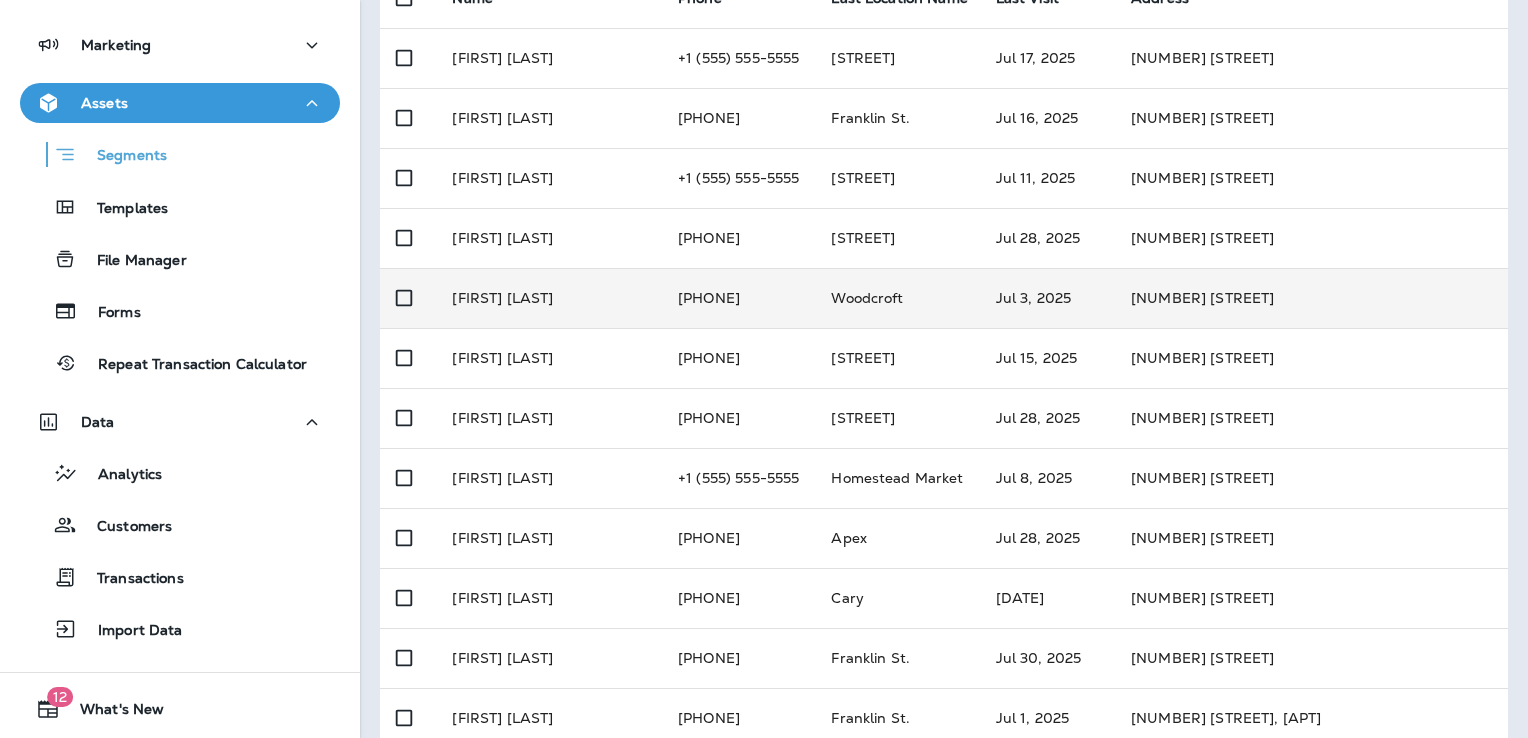 scroll, scrollTop: 0, scrollLeft: 0, axis: both 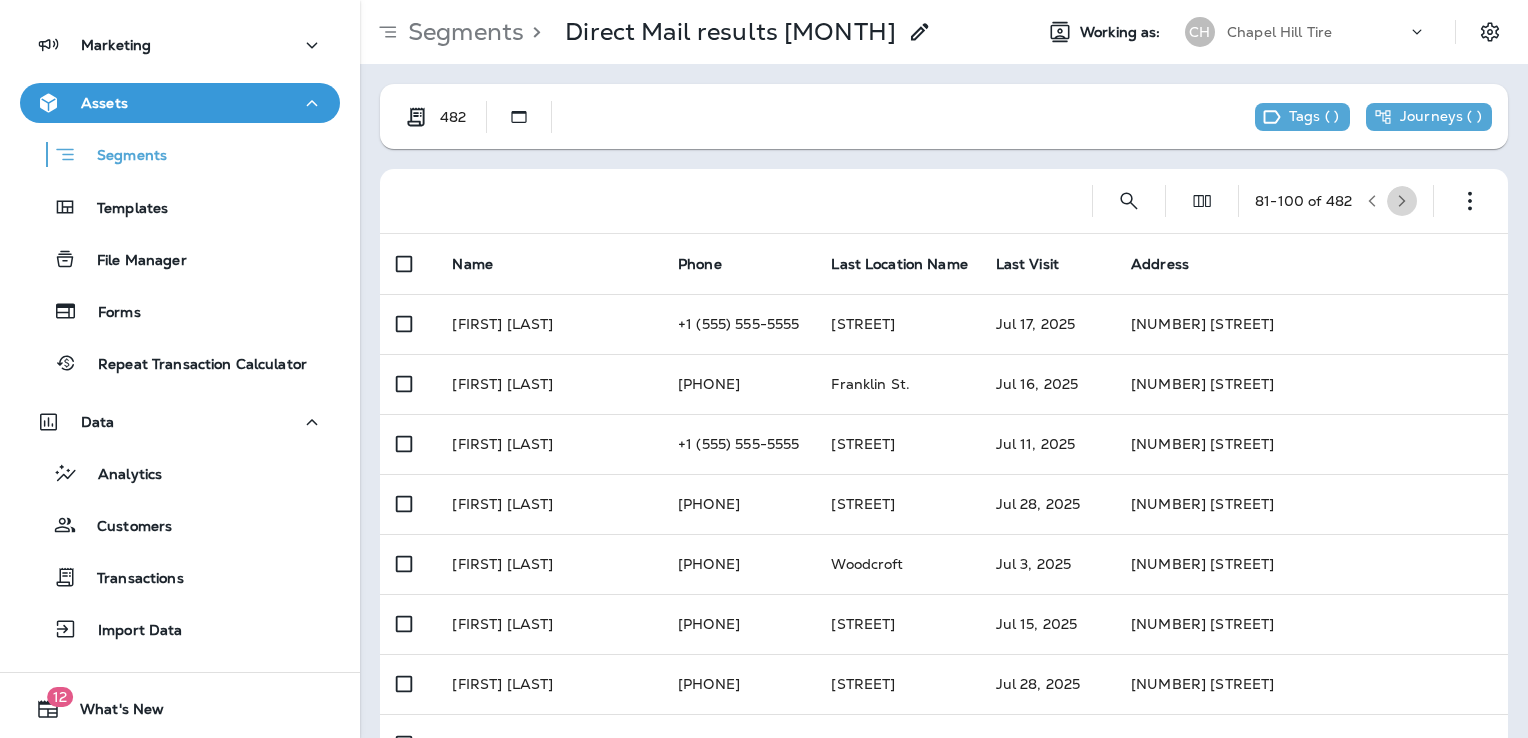click 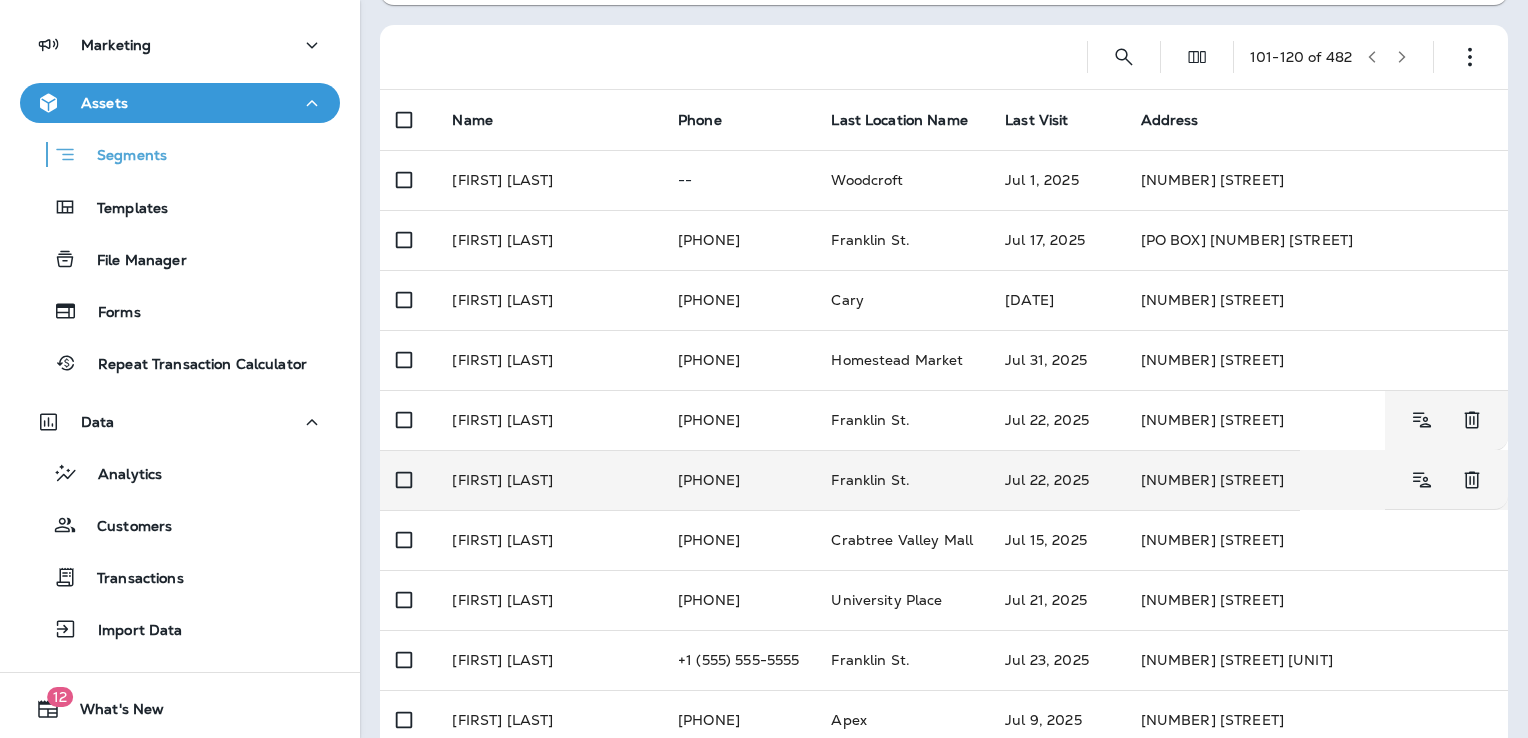scroll, scrollTop: 164, scrollLeft: 0, axis: vertical 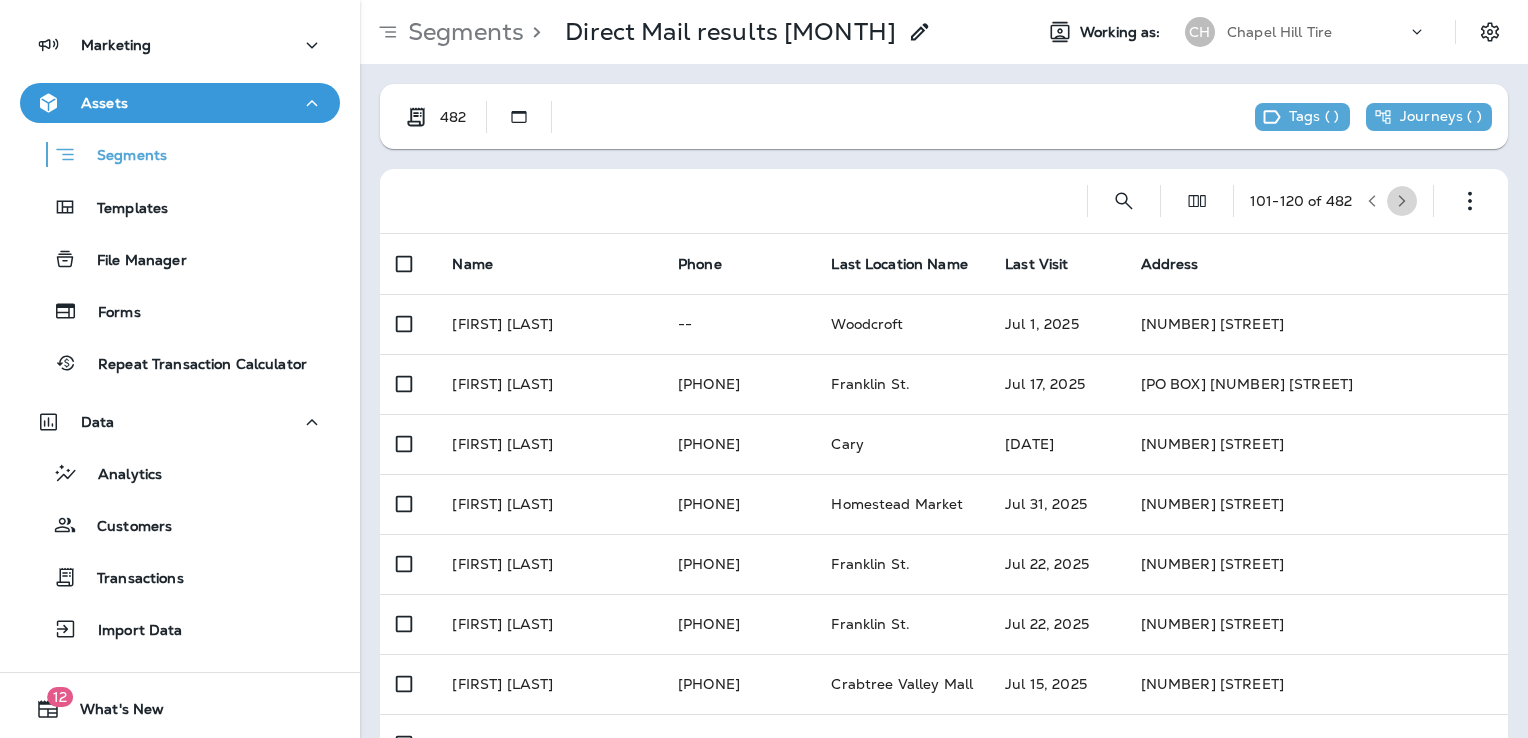 click at bounding box center [1402, 201] 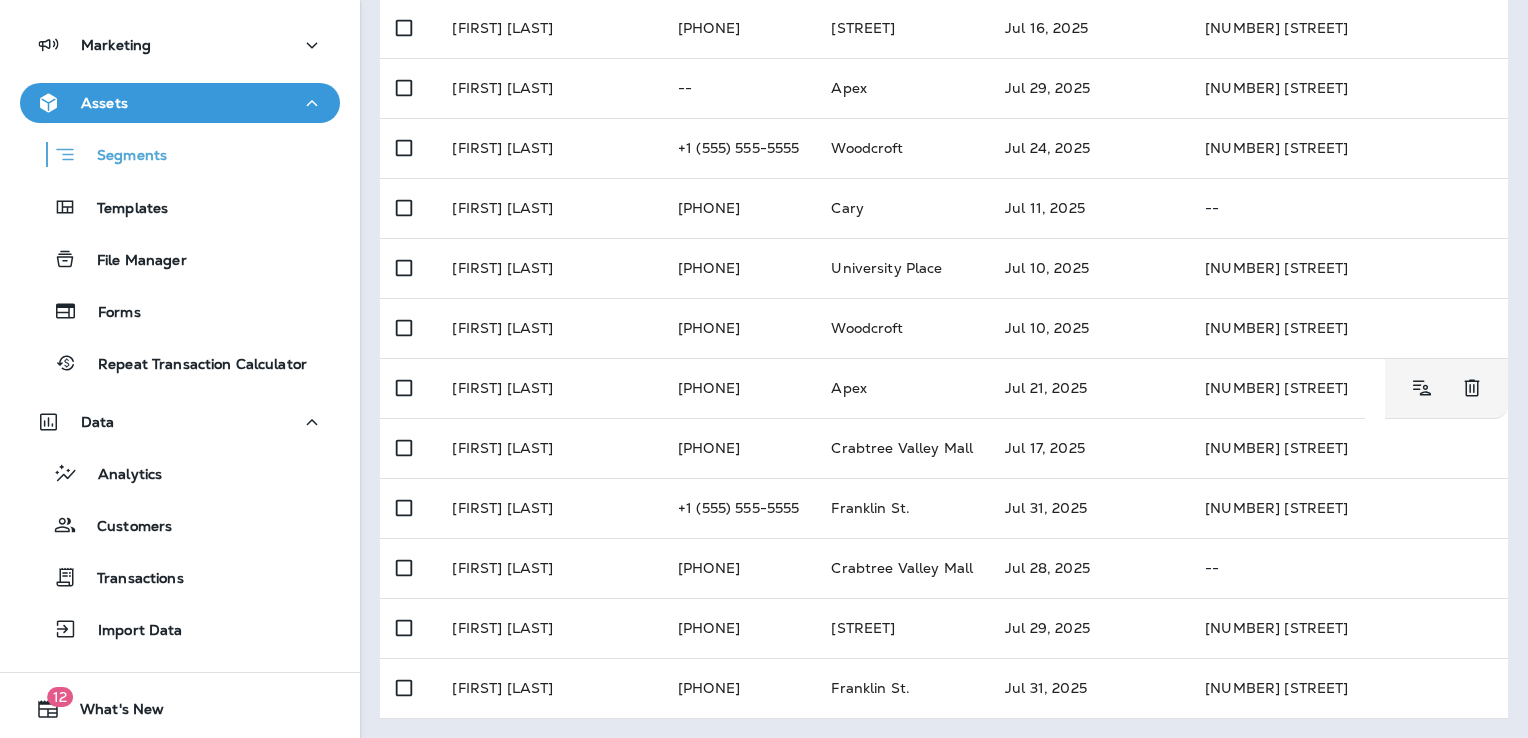 scroll, scrollTop: 0, scrollLeft: 0, axis: both 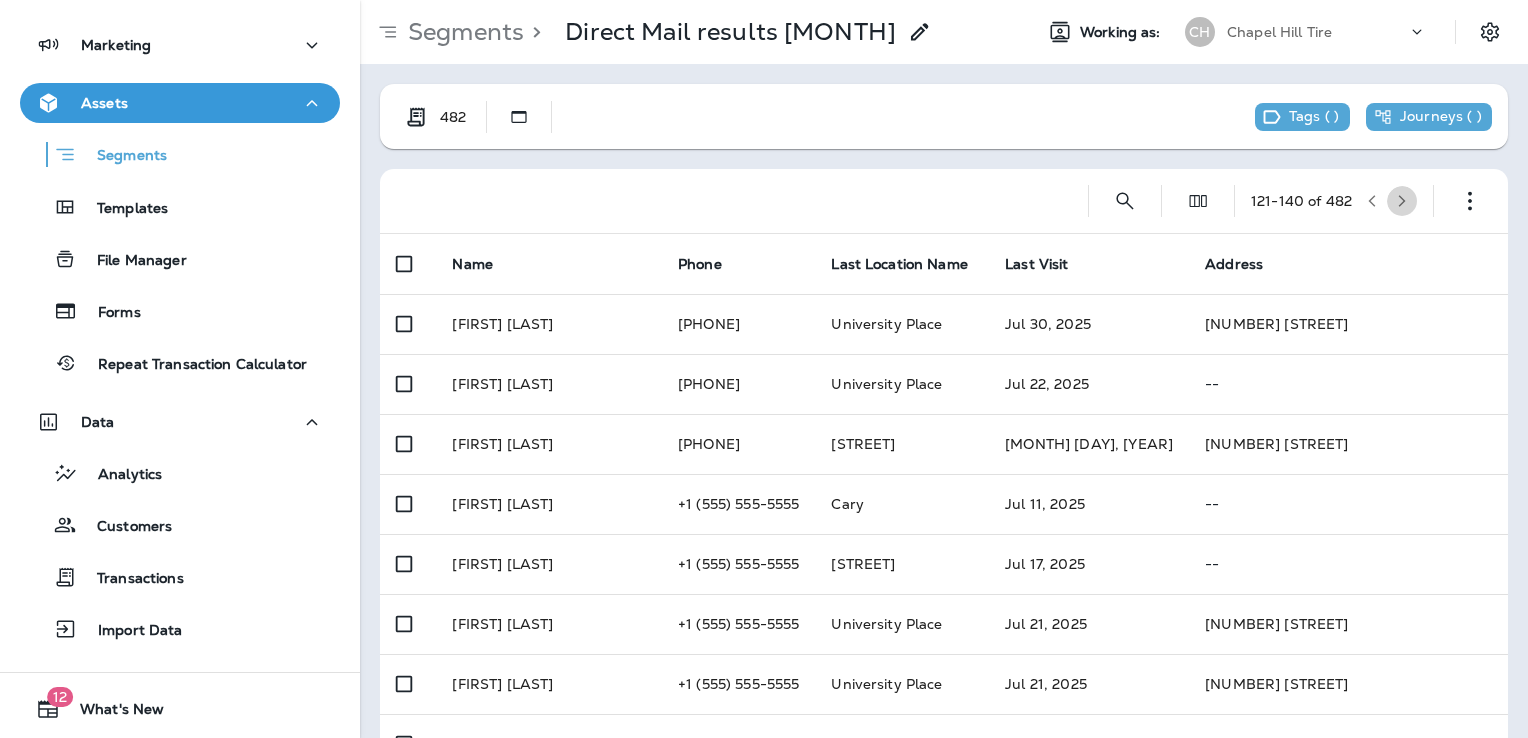 click at bounding box center (1402, 201) 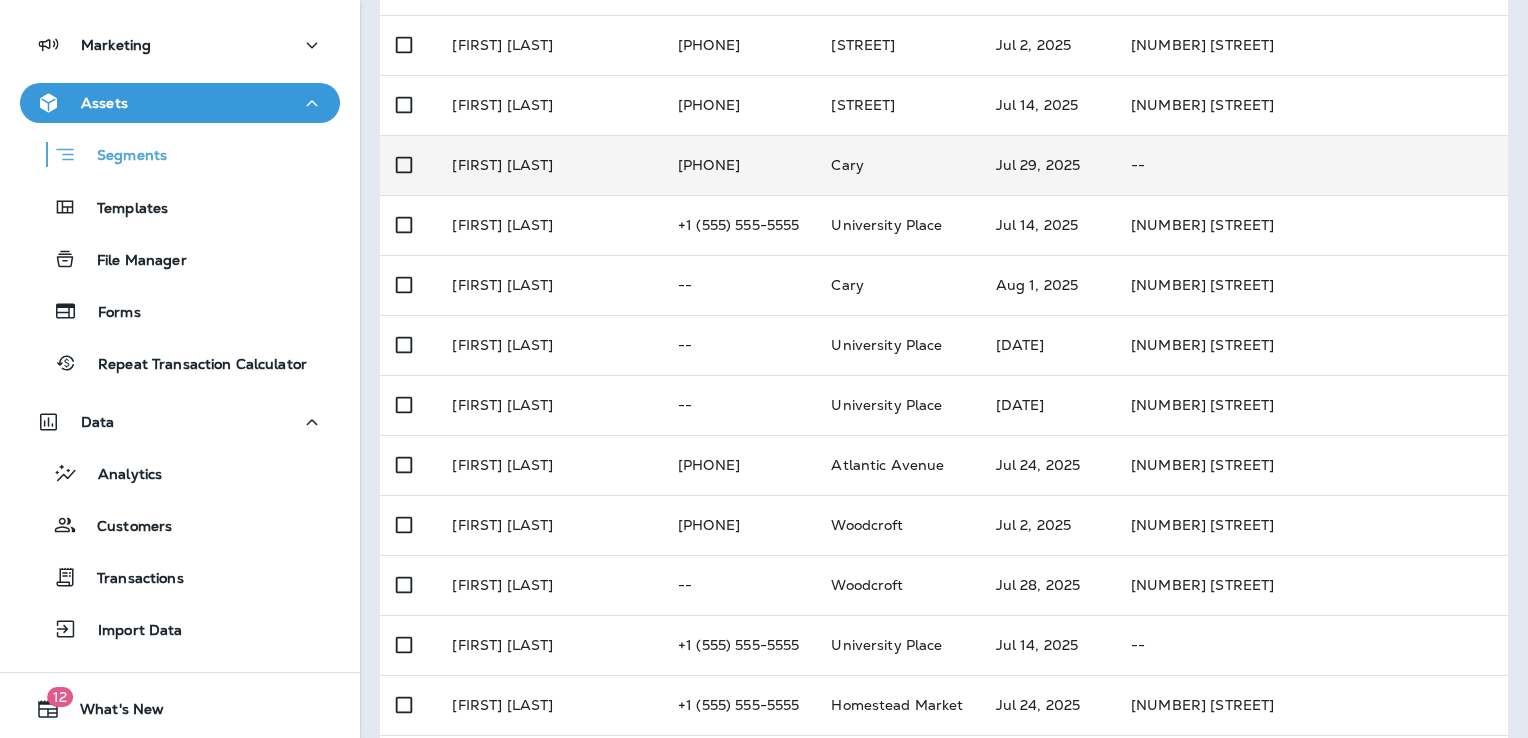 scroll, scrollTop: 0, scrollLeft: 0, axis: both 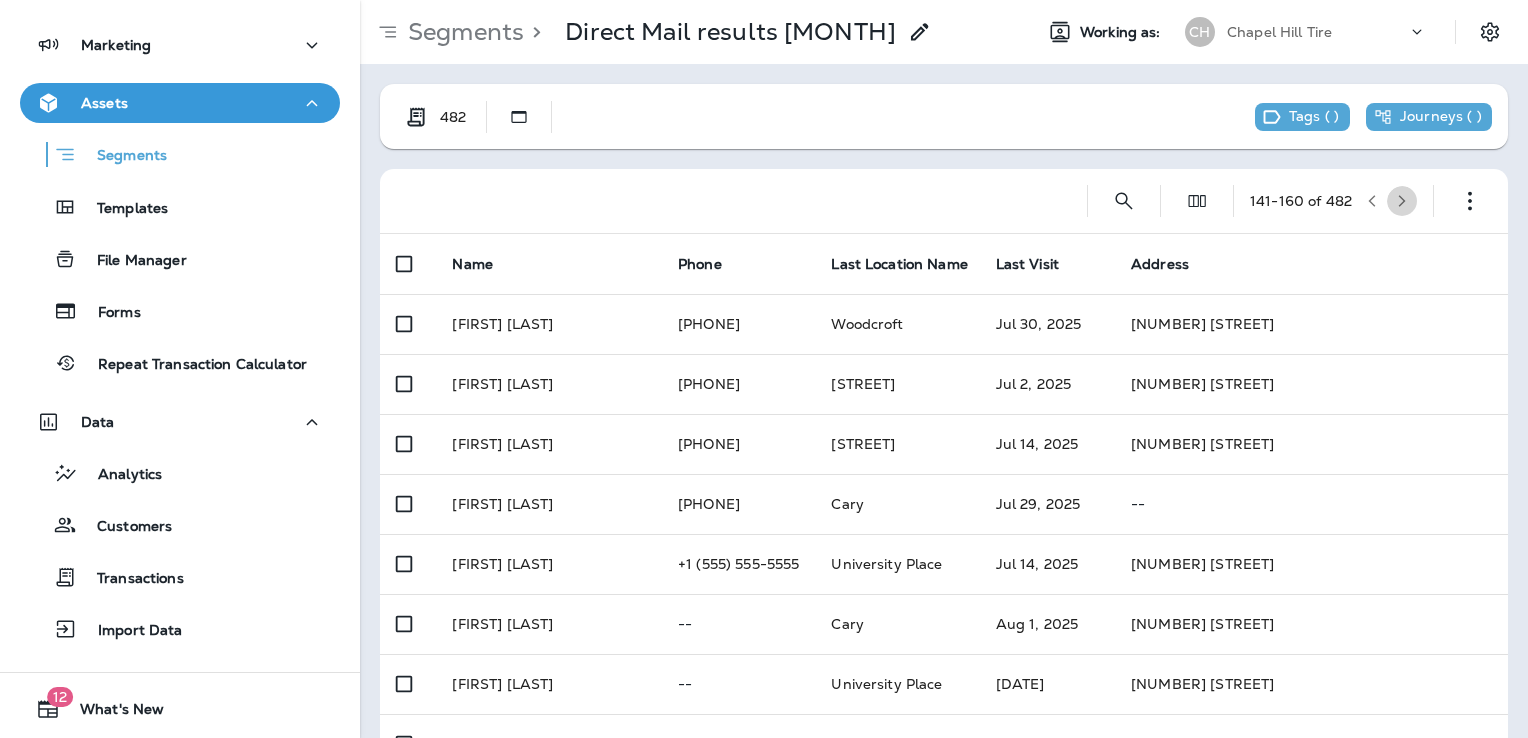 click 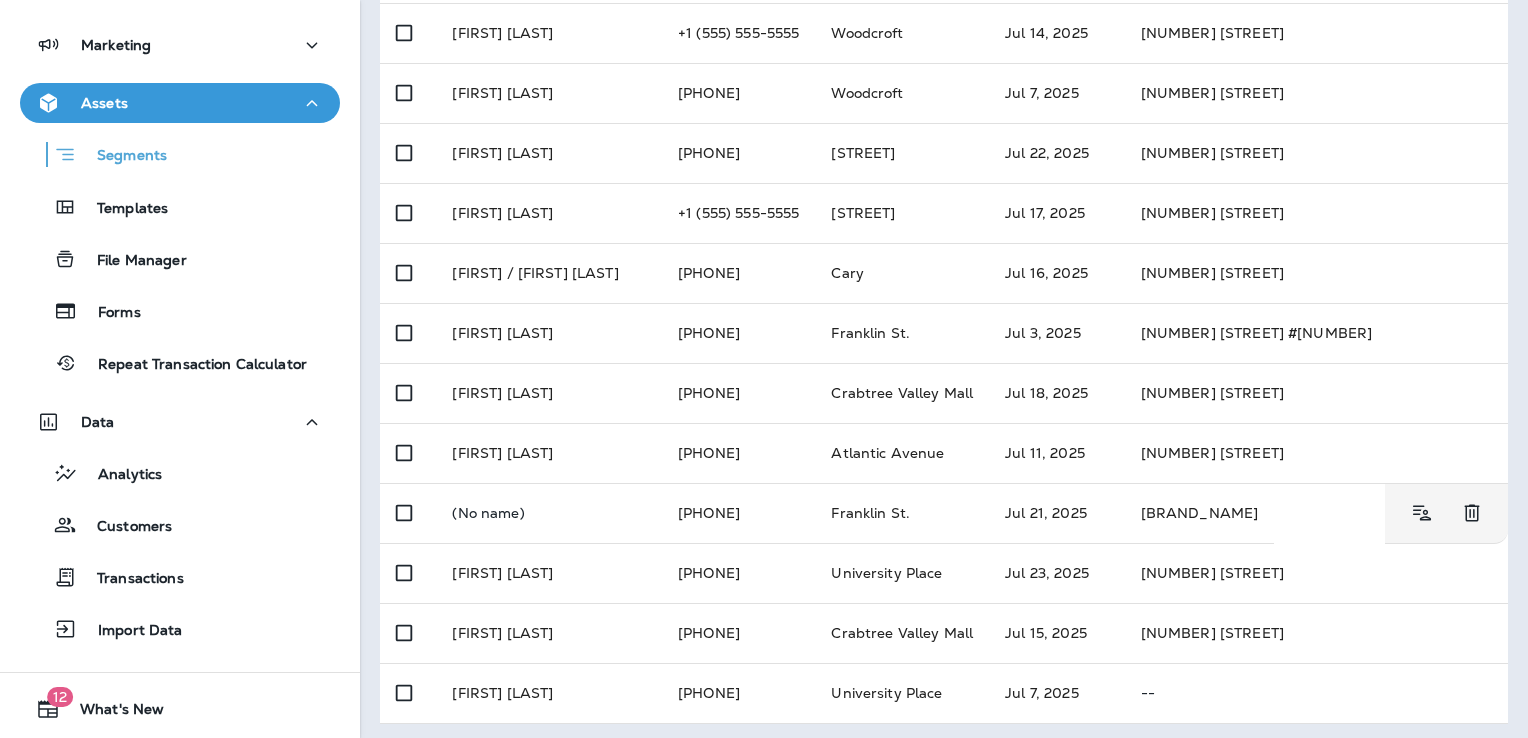 scroll, scrollTop: 776, scrollLeft: 0, axis: vertical 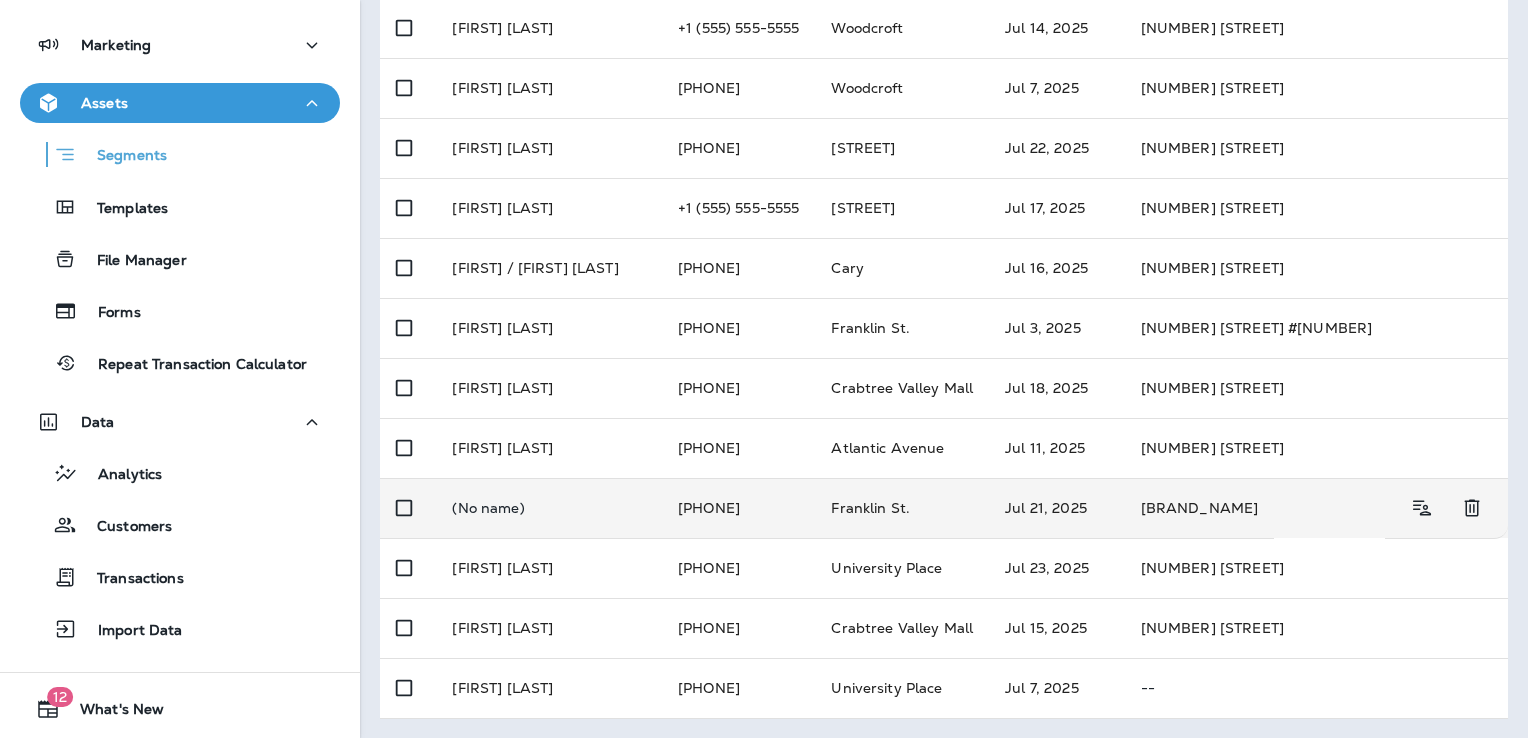 click on "Jul 21, 2025" at bounding box center [1056, 508] 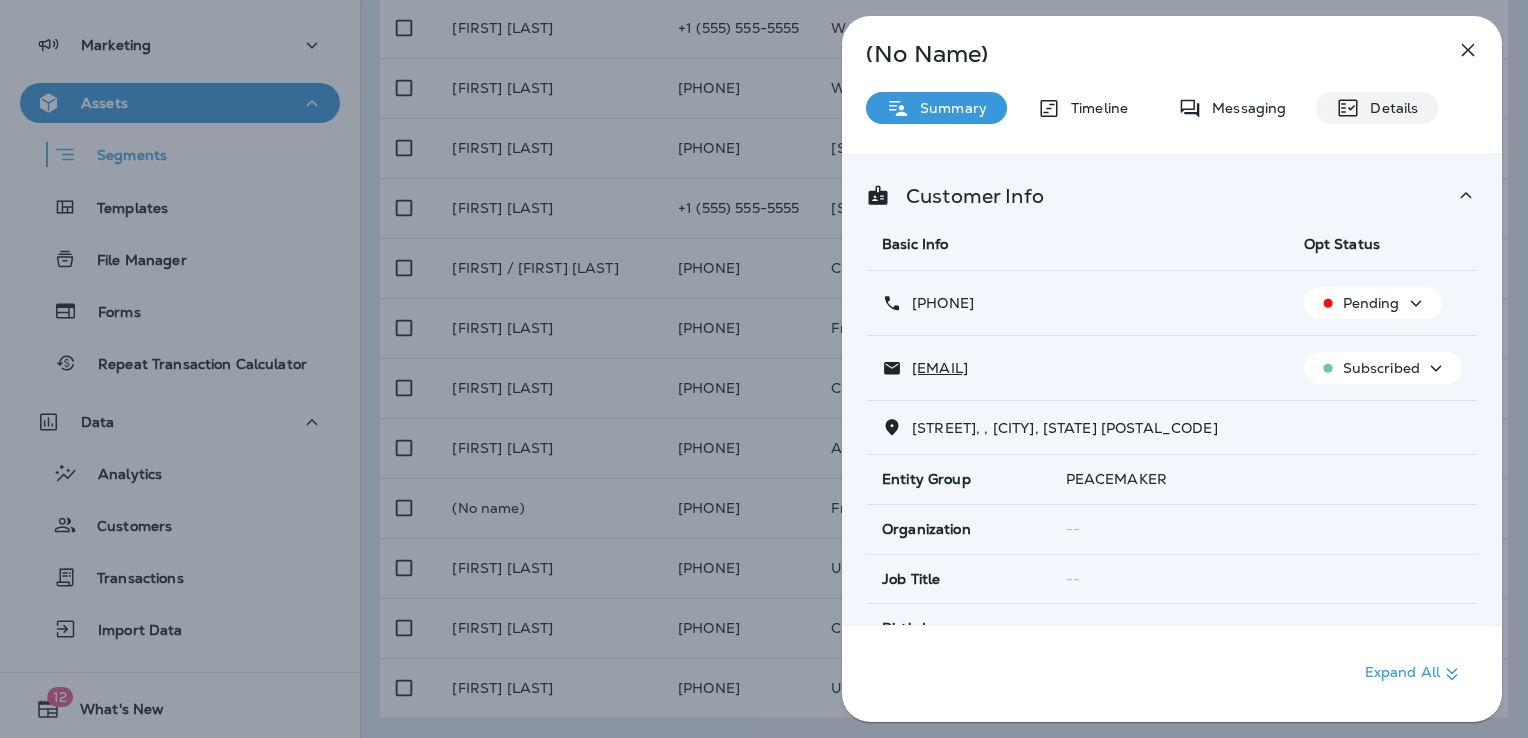 click on "Details" at bounding box center [1377, 108] 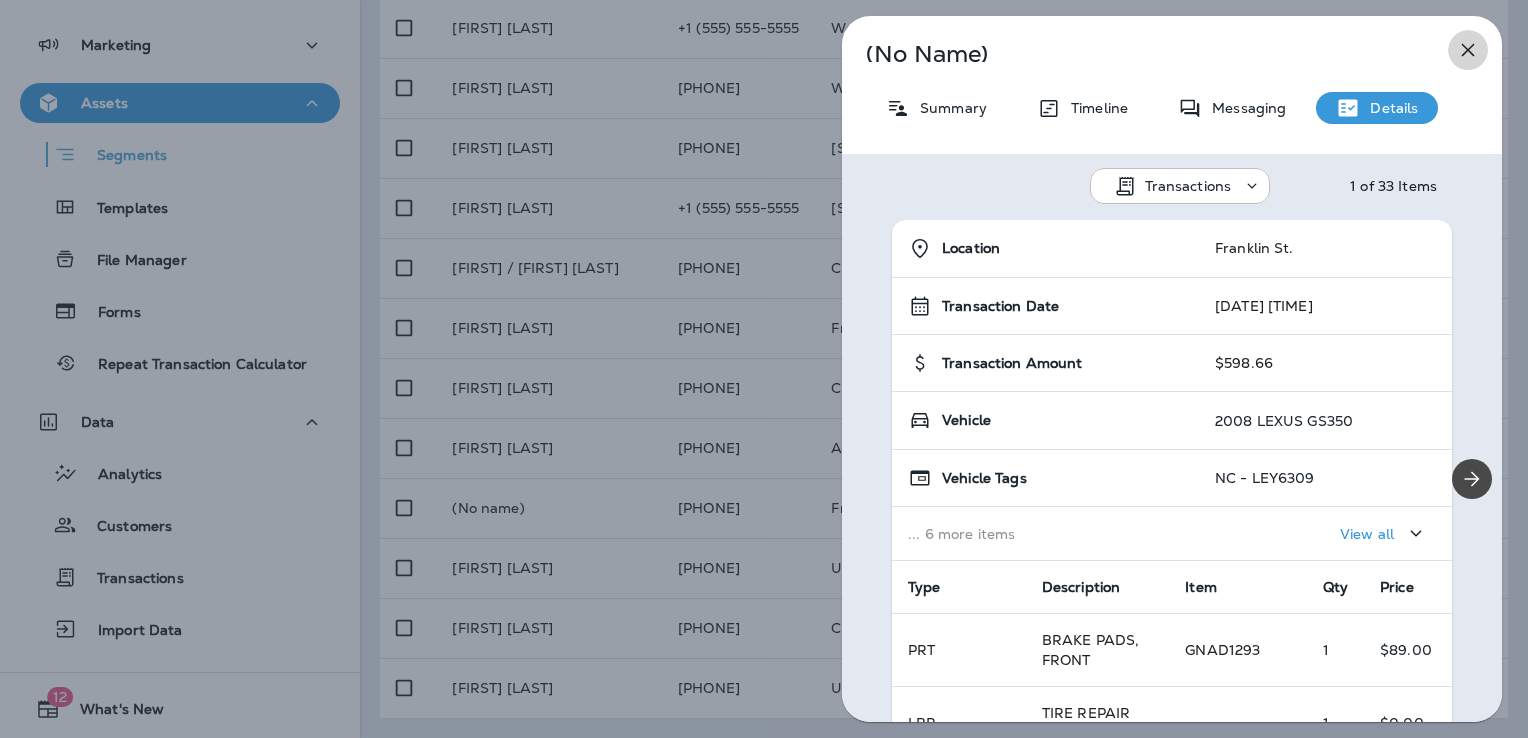 click 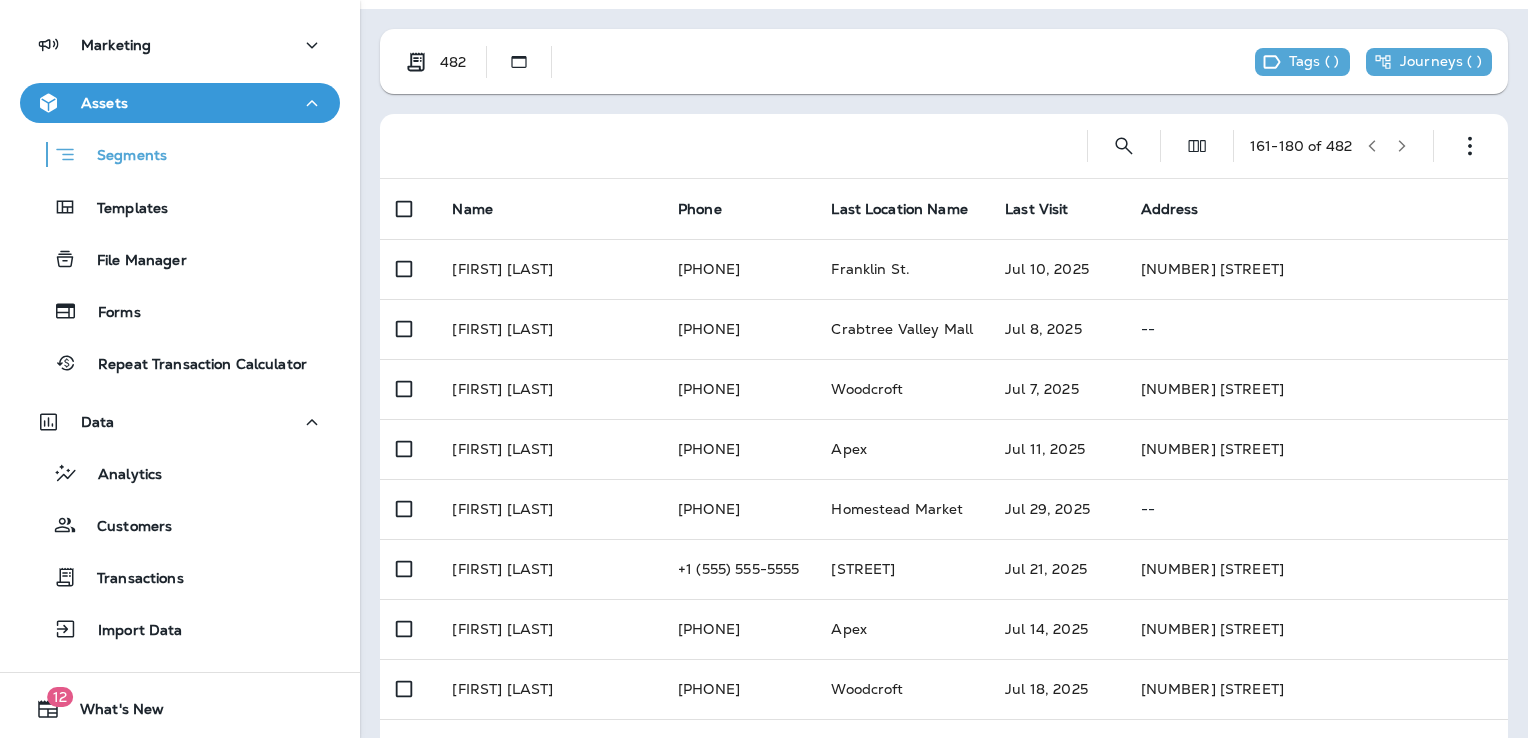 scroll, scrollTop: 0, scrollLeft: 0, axis: both 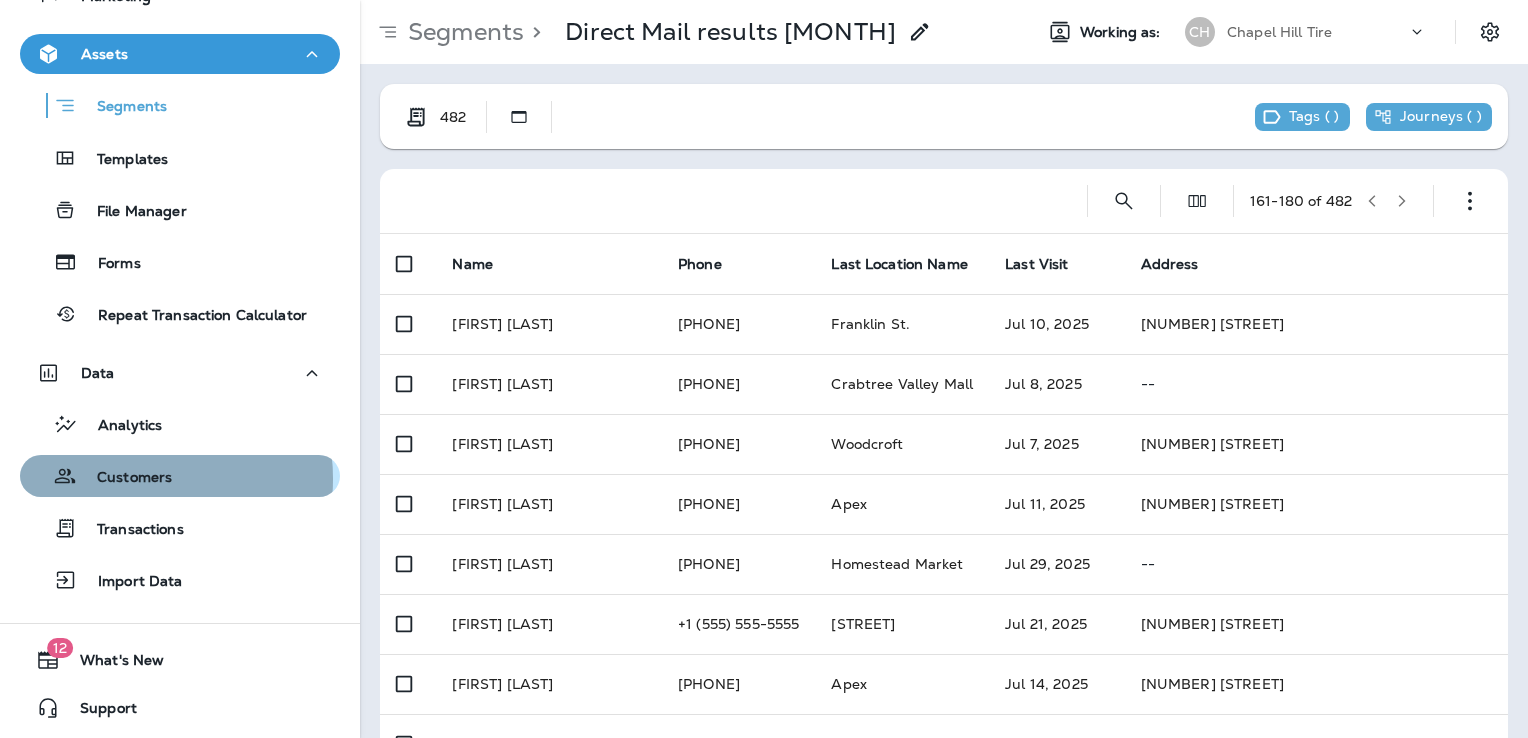 click on "Customers" at bounding box center [124, 478] 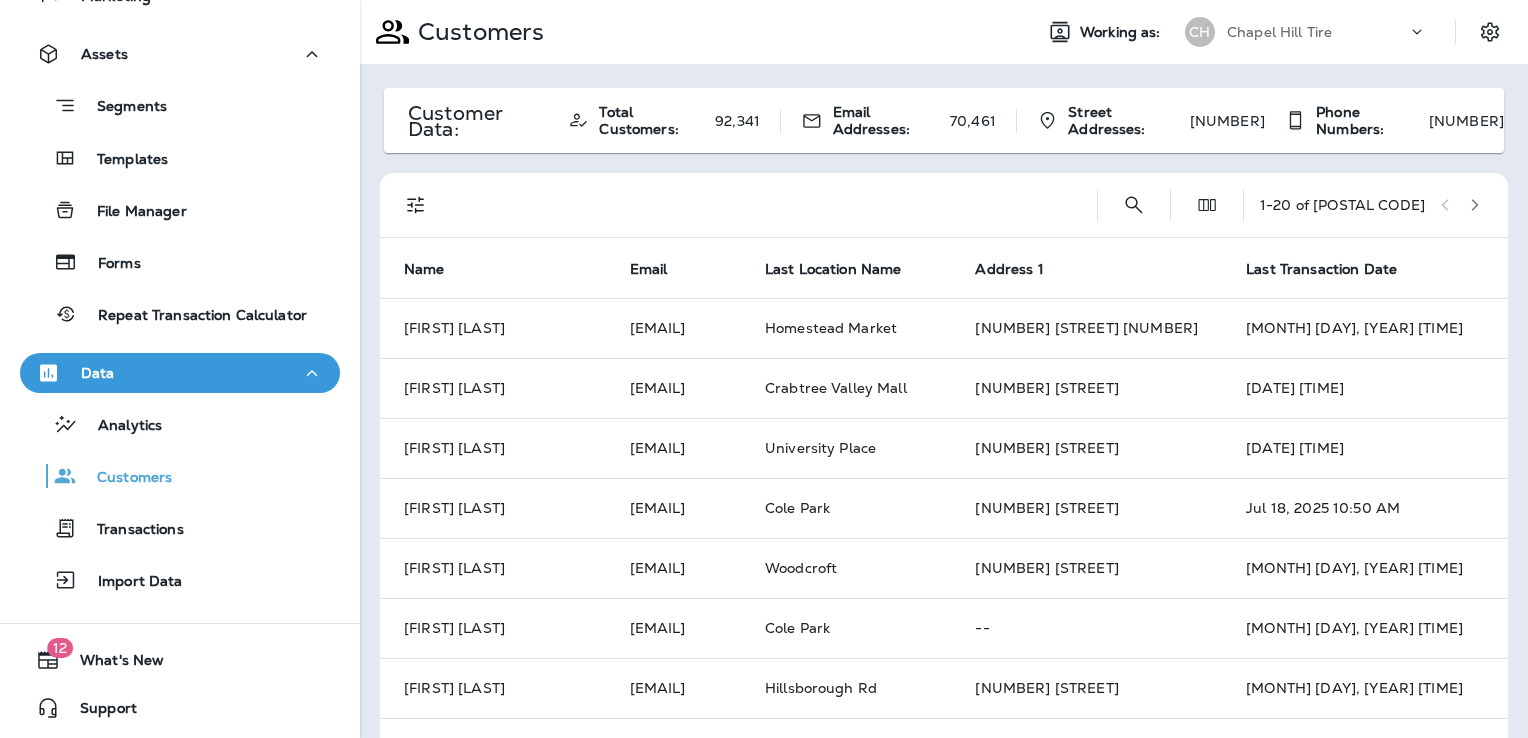 click at bounding box center (1170, 205) 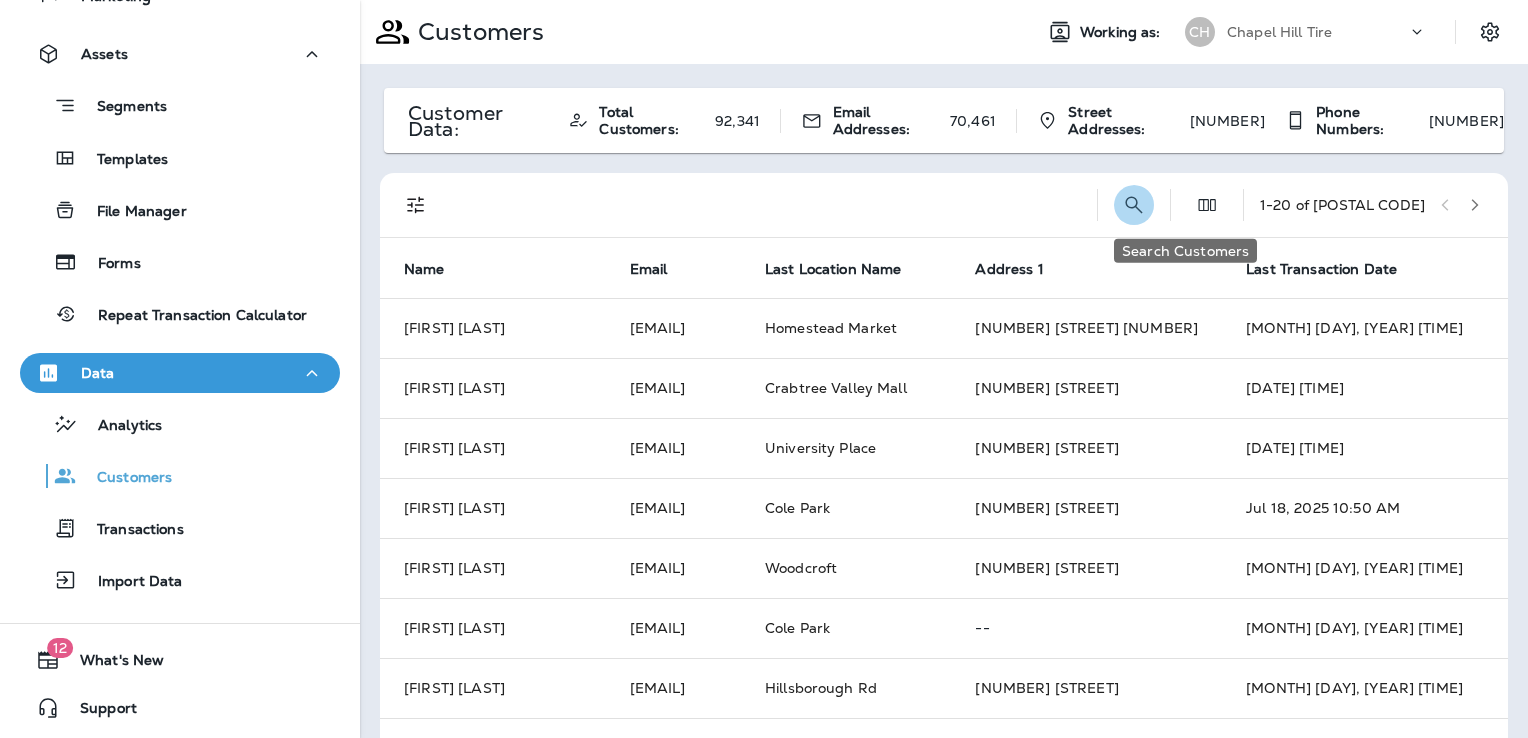 click 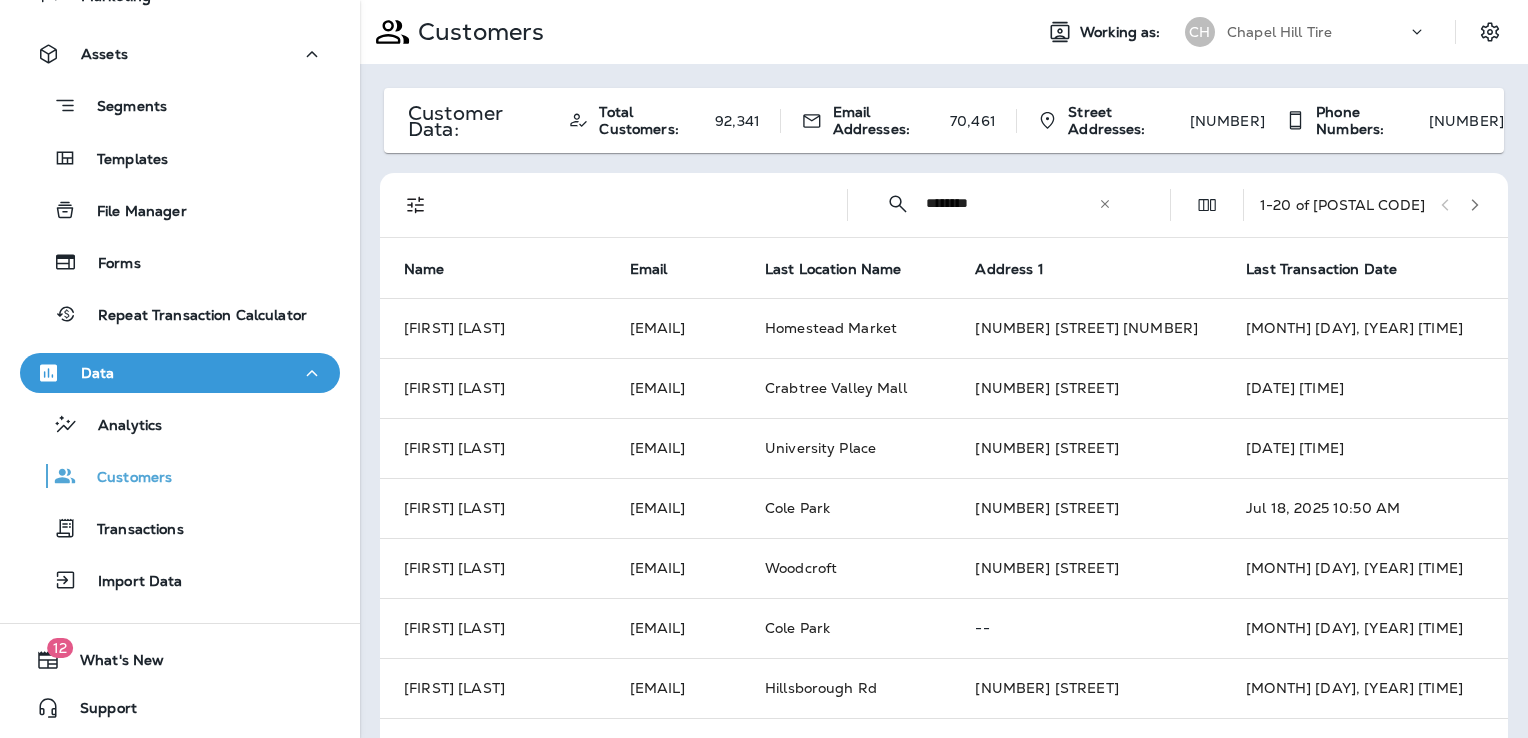type on "********" 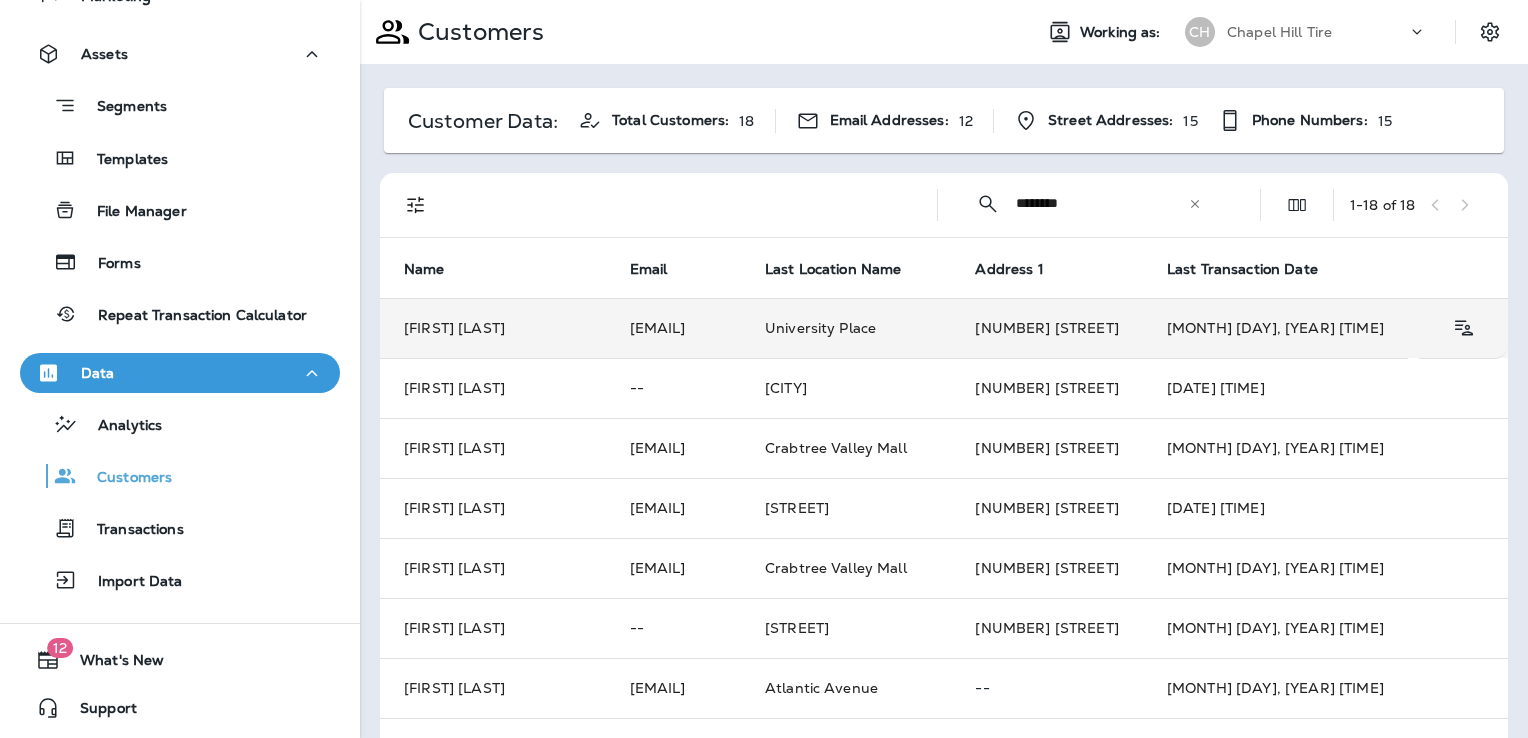 scroll, scrollTop: 0, scrollLeft: 0, axis: both 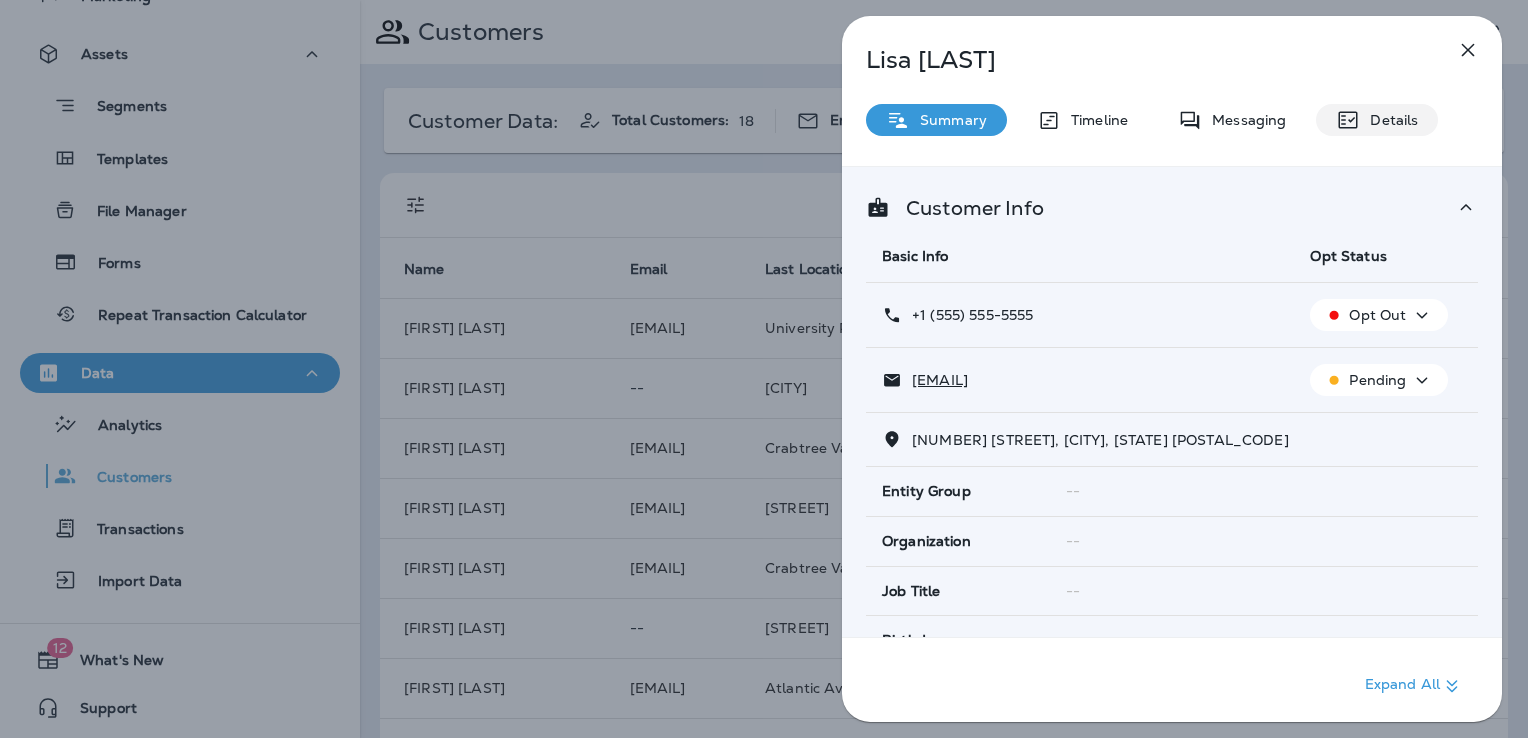 click on "Details" at bounding box center (1389, 120) 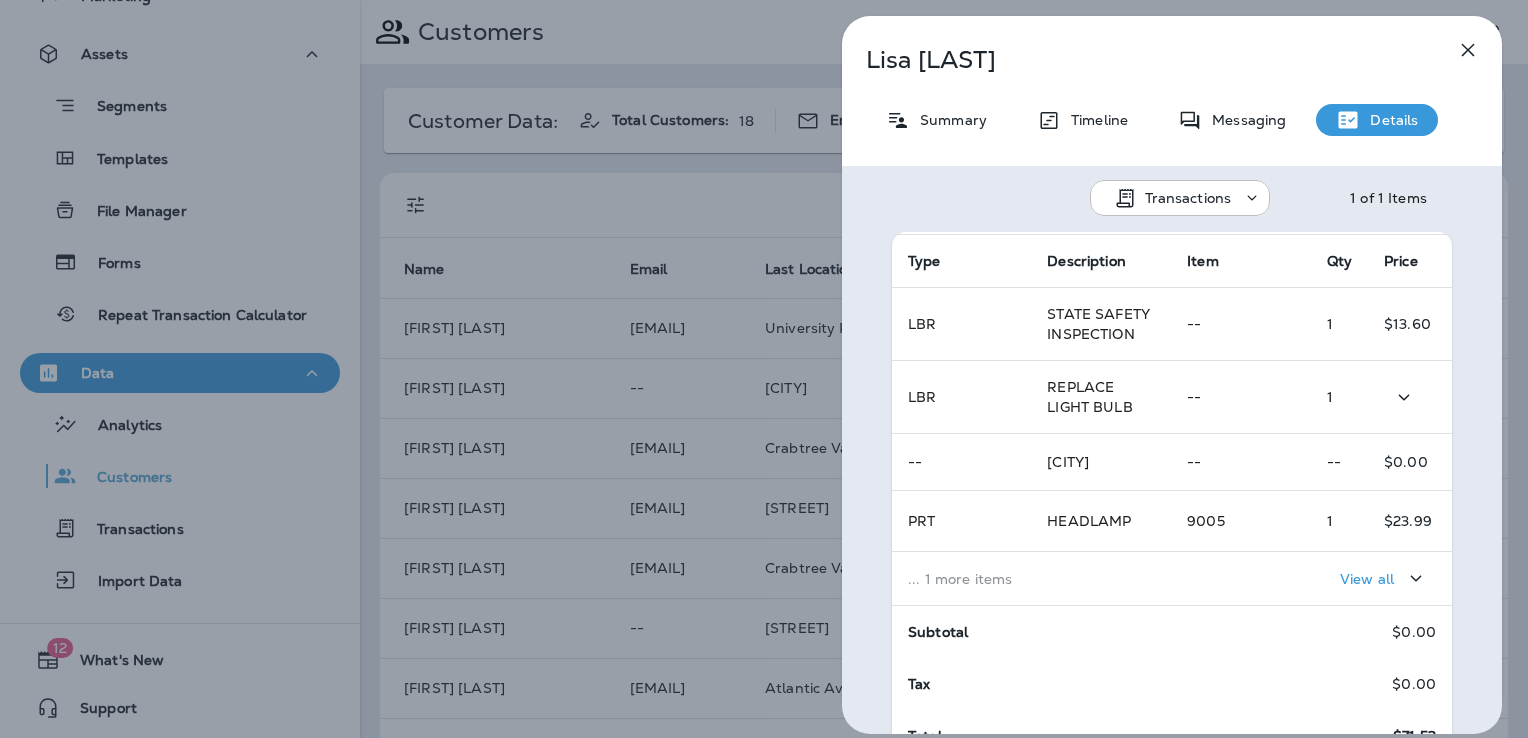 scroll, scrollTop: 340, scrollLeft: 0, axis: vertical 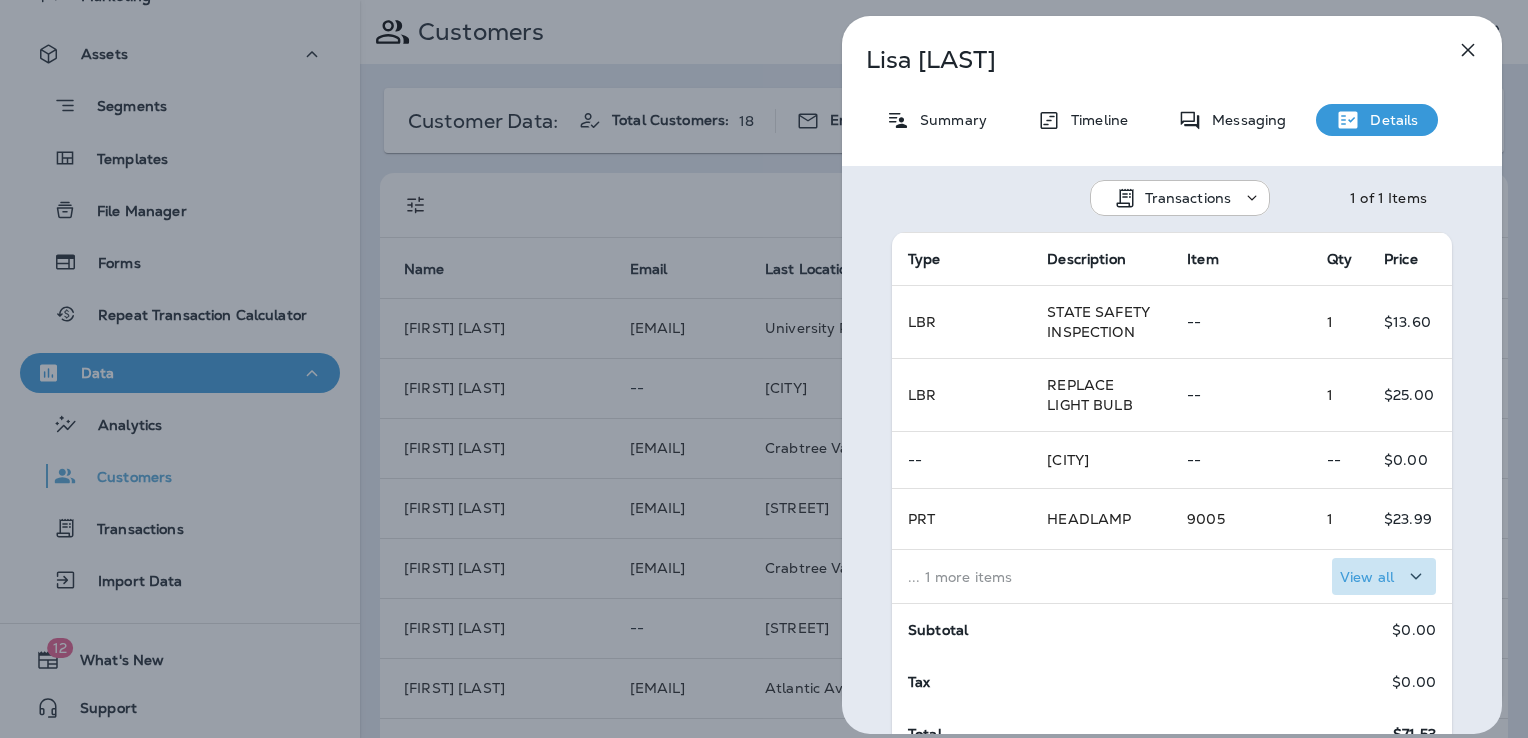 click on "View all" at bounding box center [1367, 577] 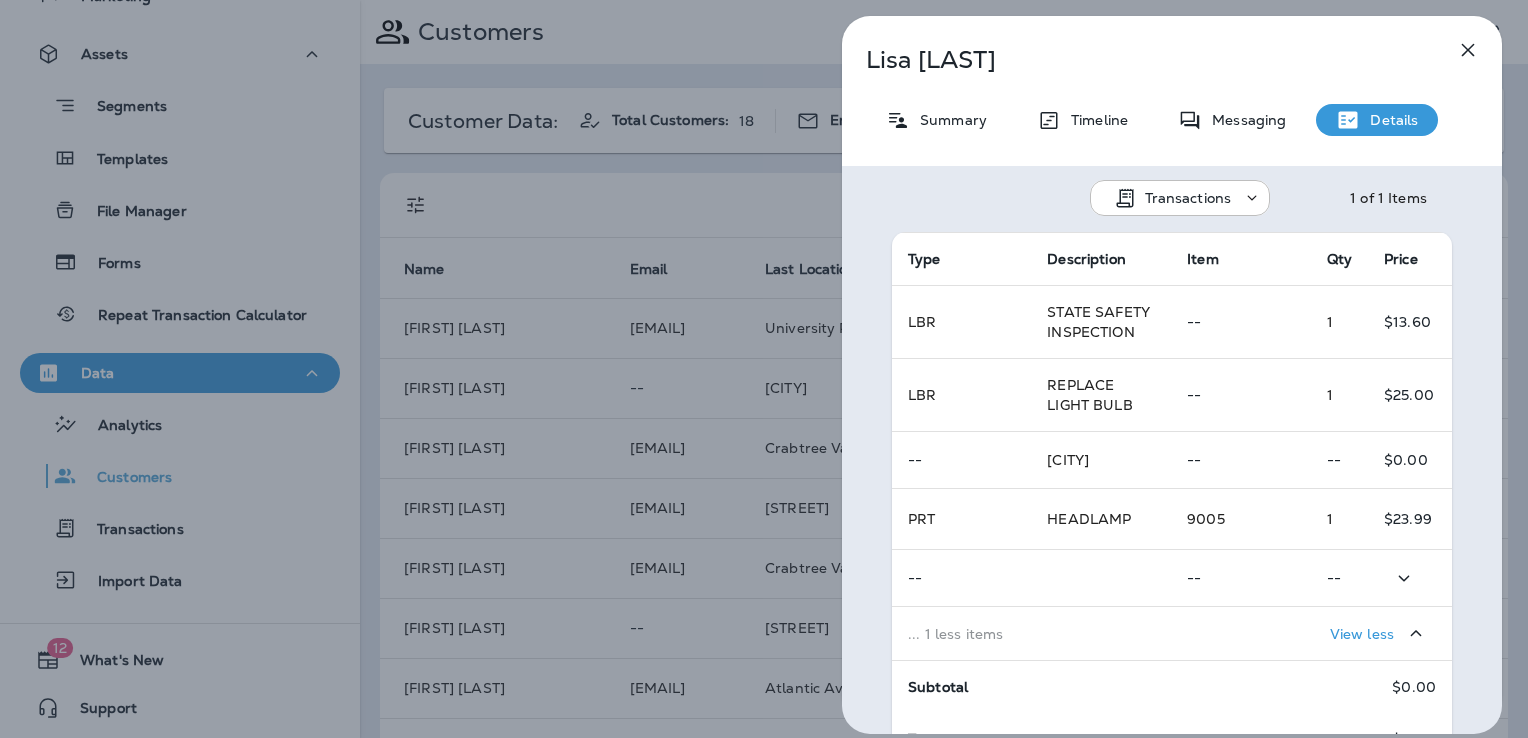 scroll, scrollTop: 425, scrollLeft: 0, axis: vertical 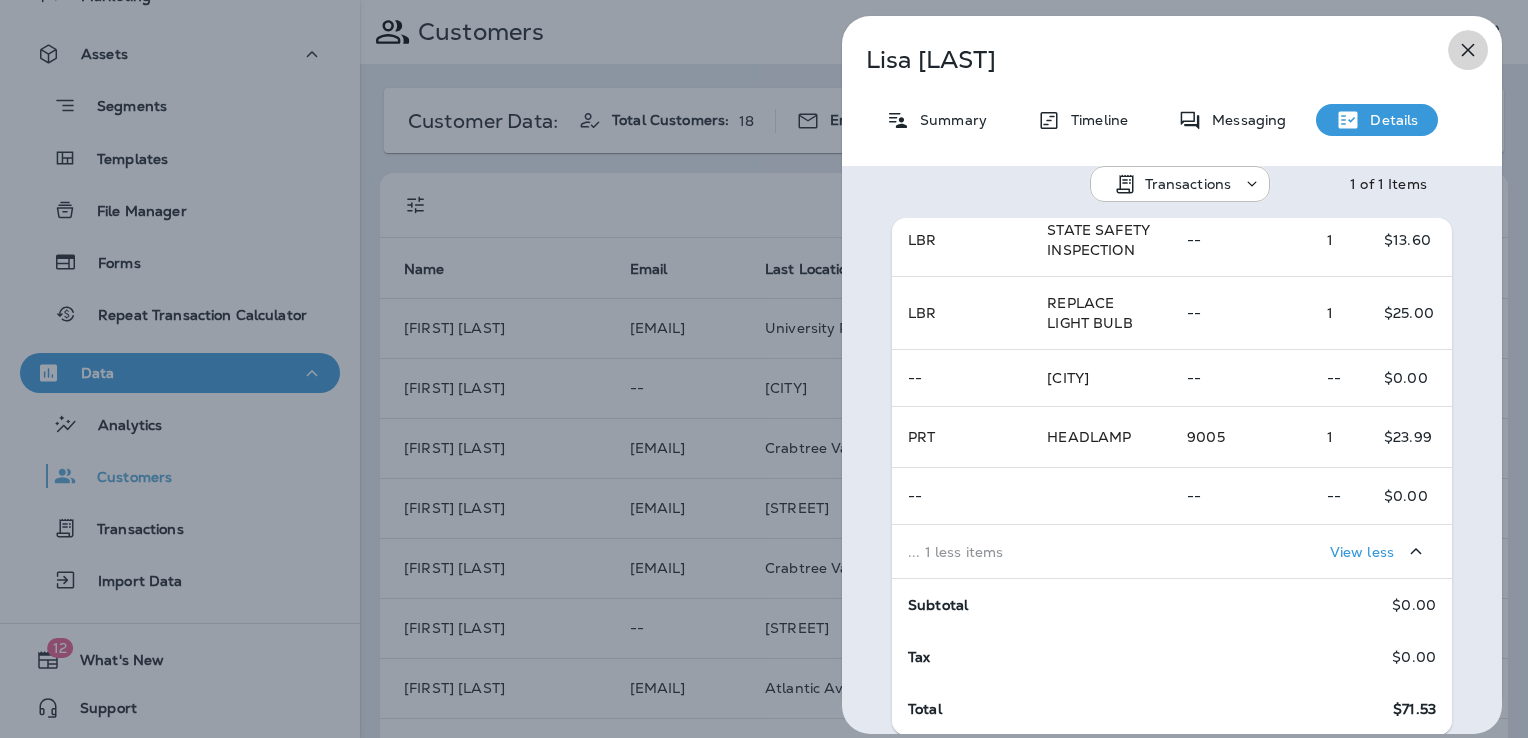 click 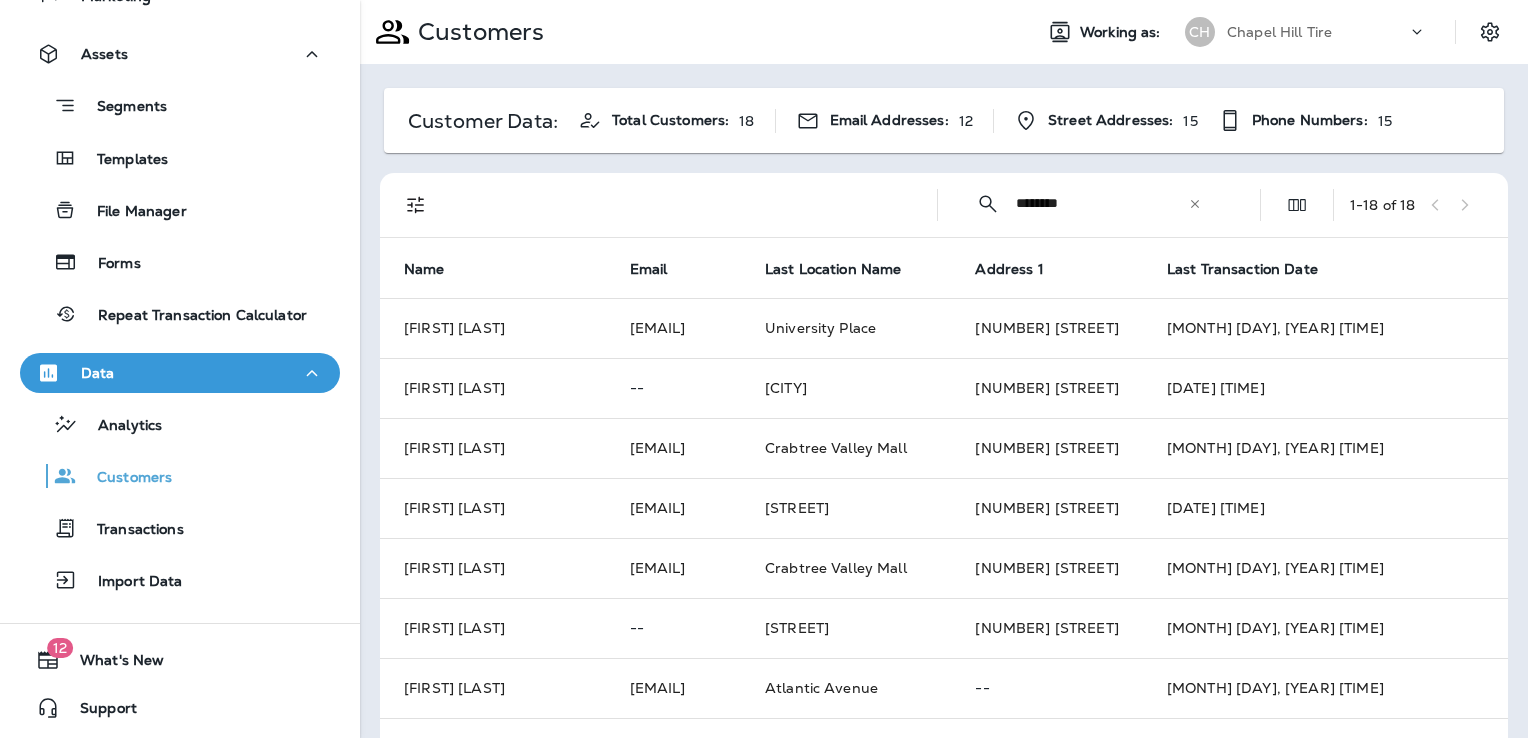 click 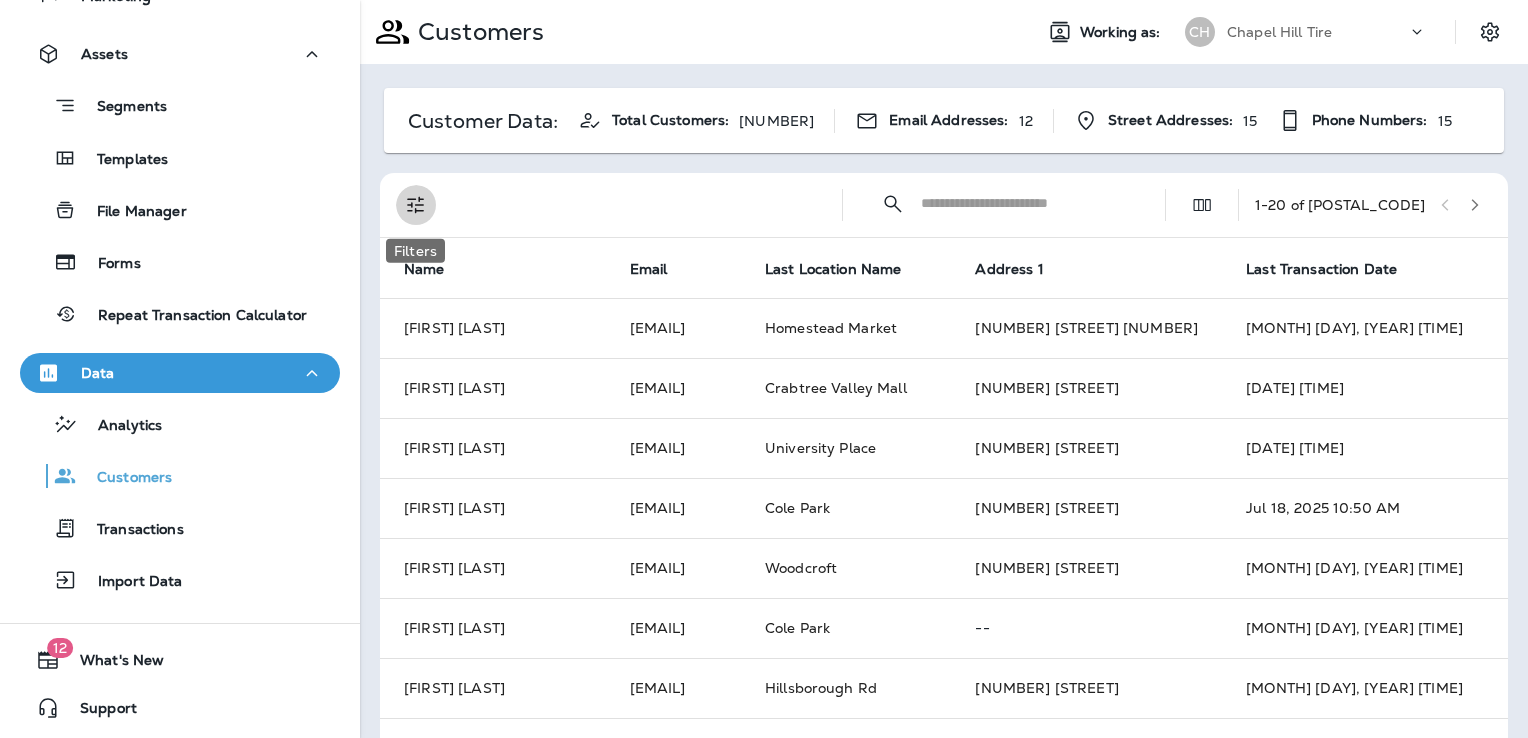 click 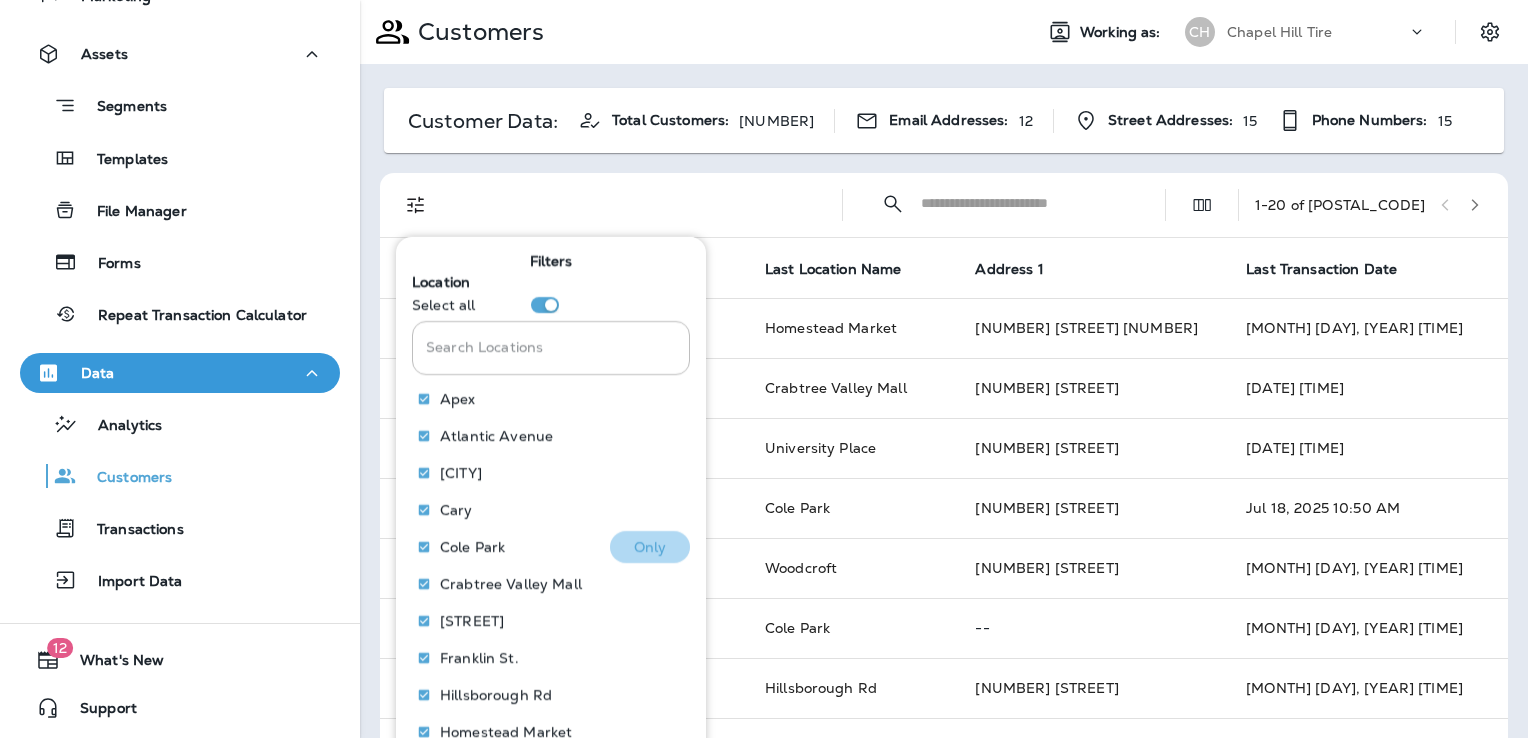 click on "Only" at bounding box center (650, 546) 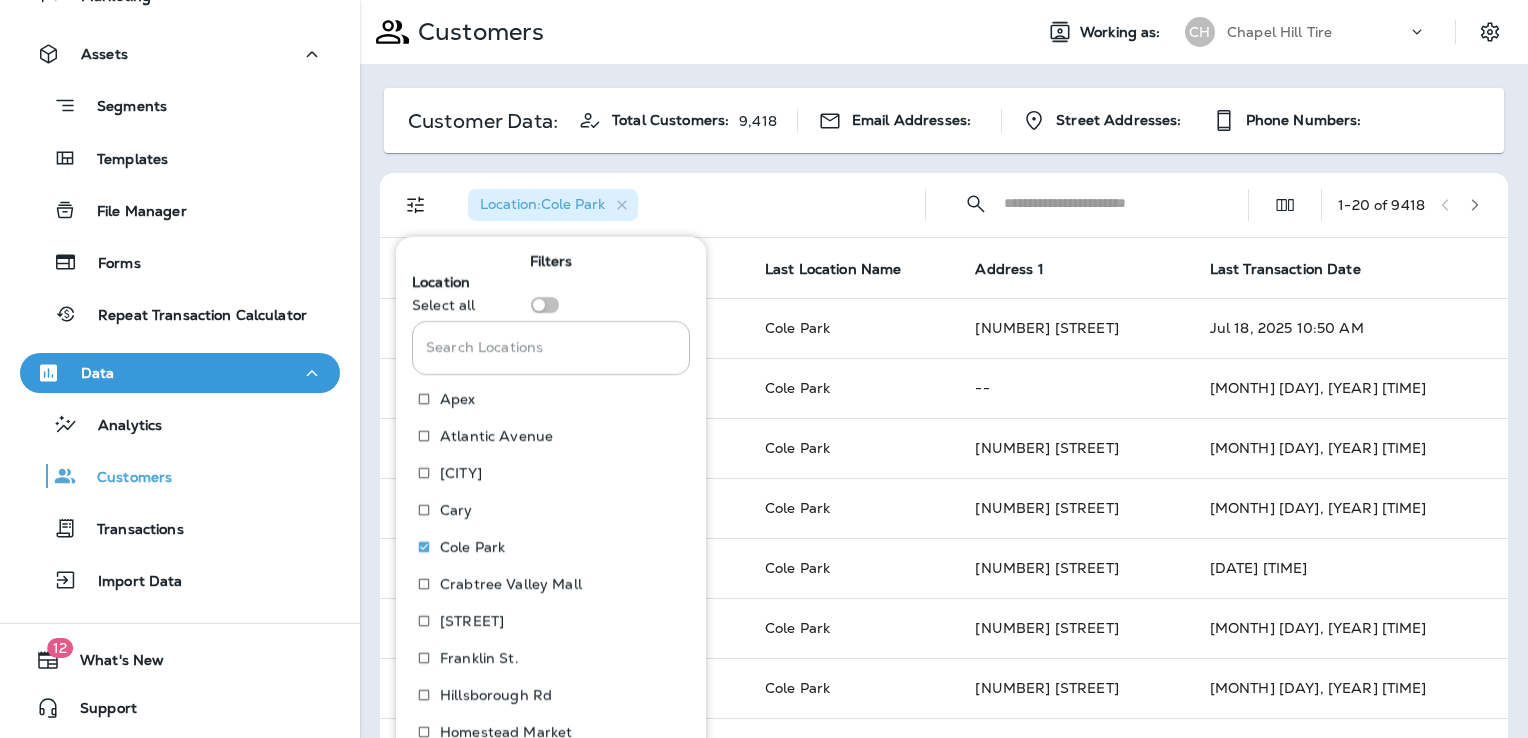 click on "Search Locations" at bounding box center (1108, 203) 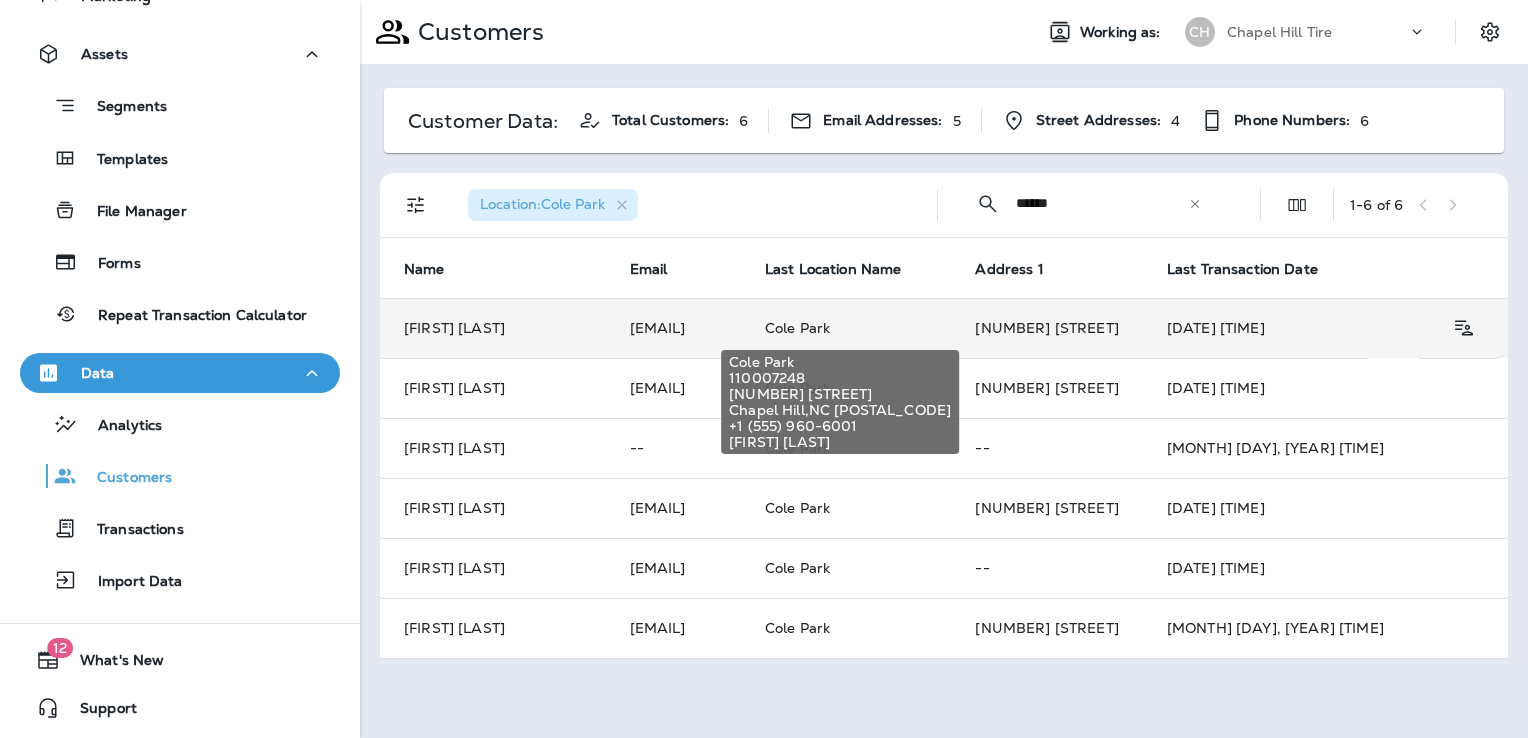 type on "******" 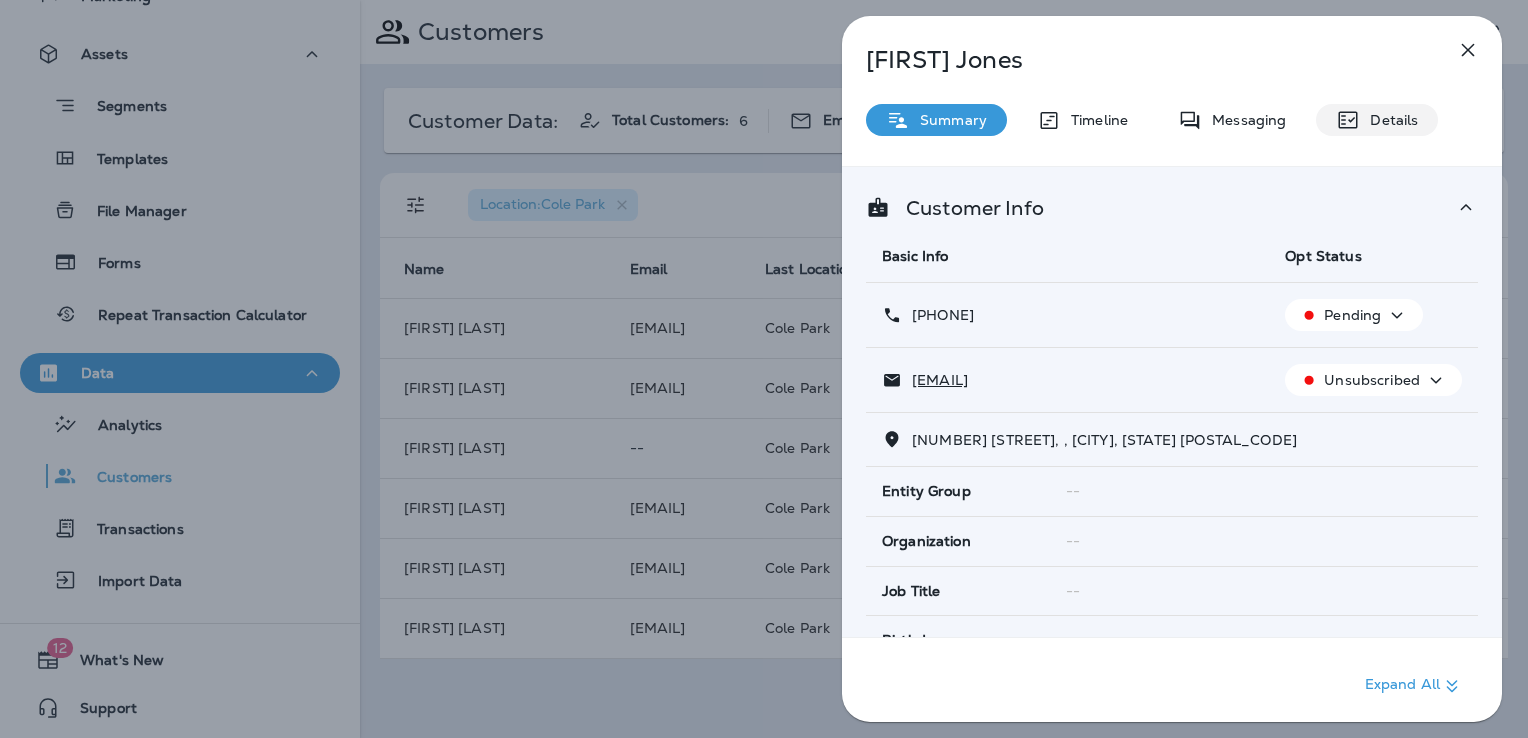 click 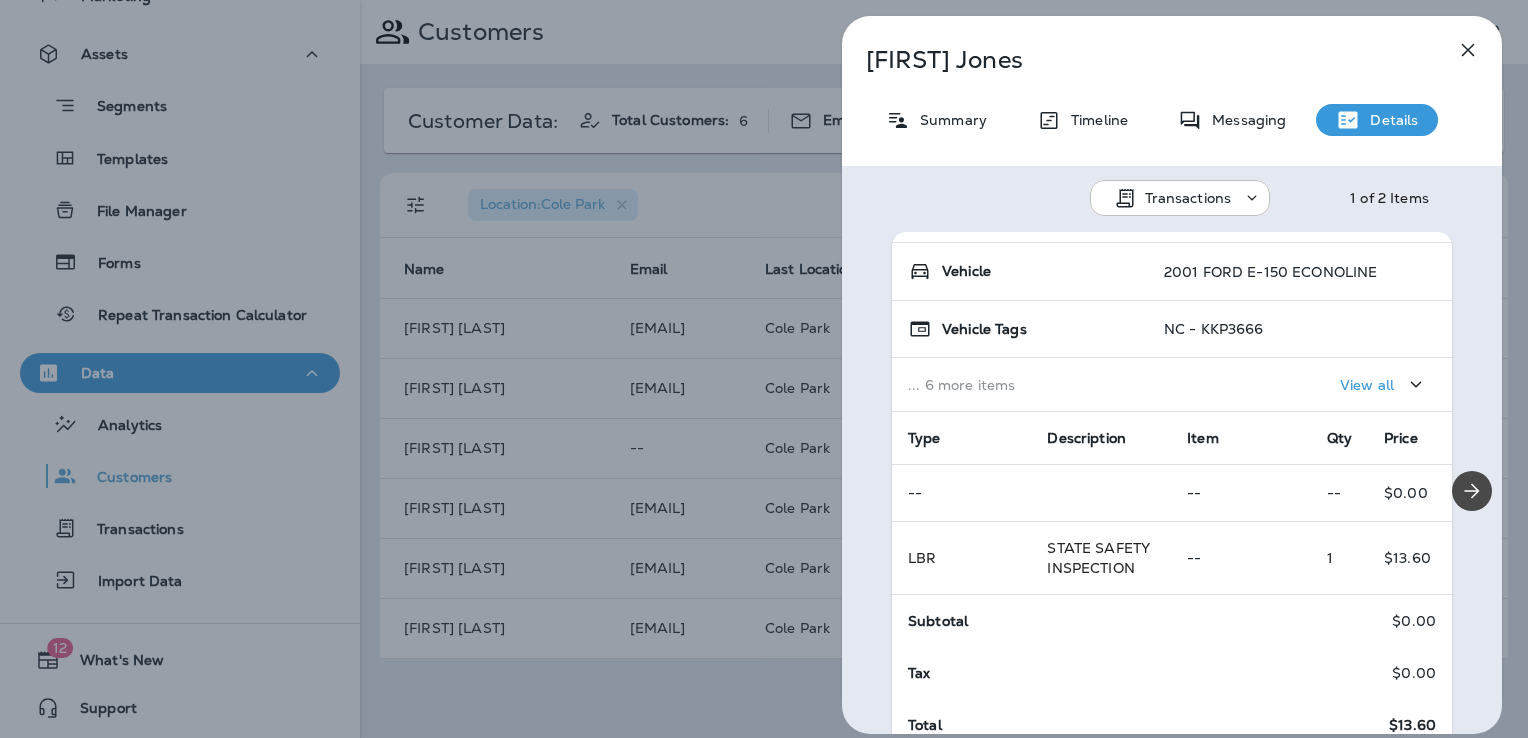 scroll, scrollTop: 0, scrollLeft: 0, axis: both 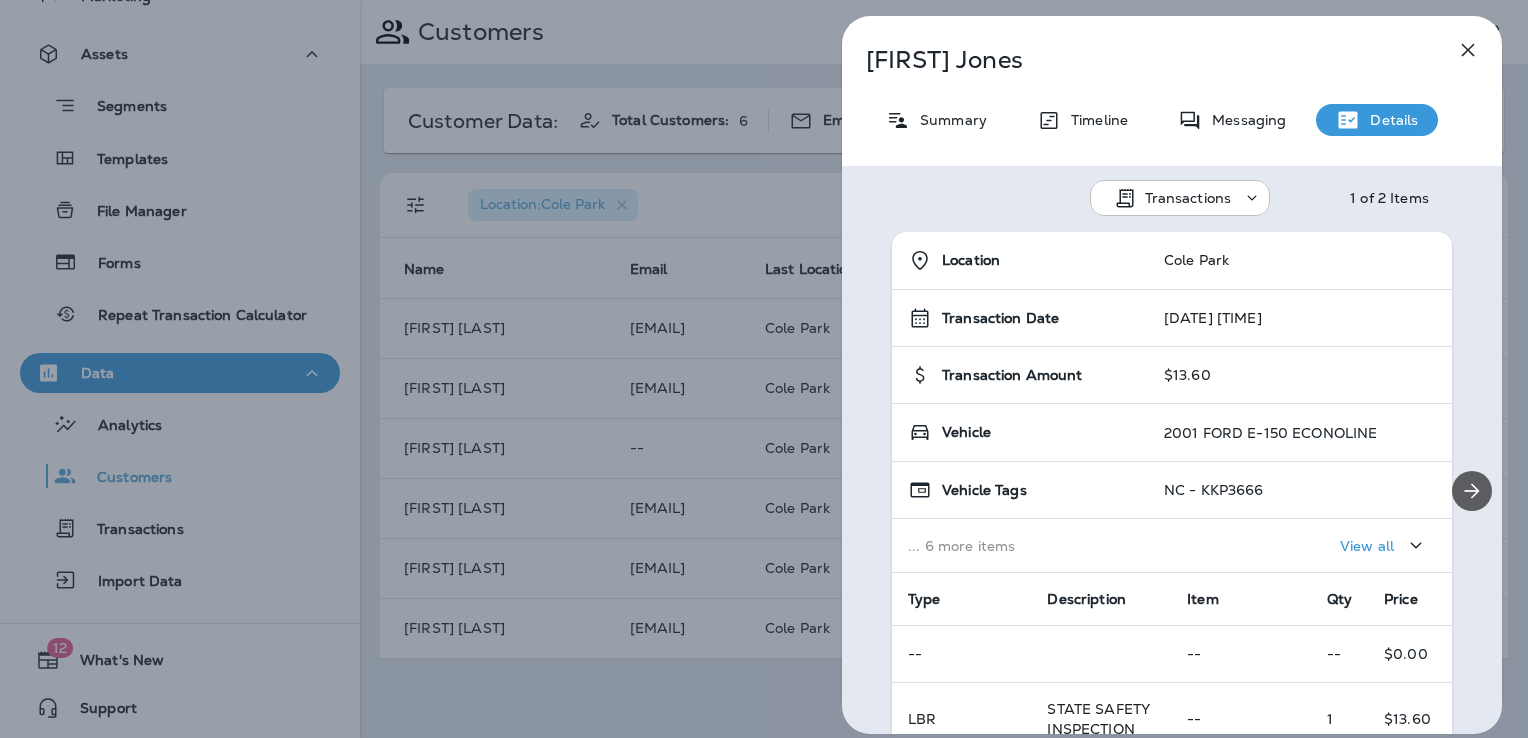 click 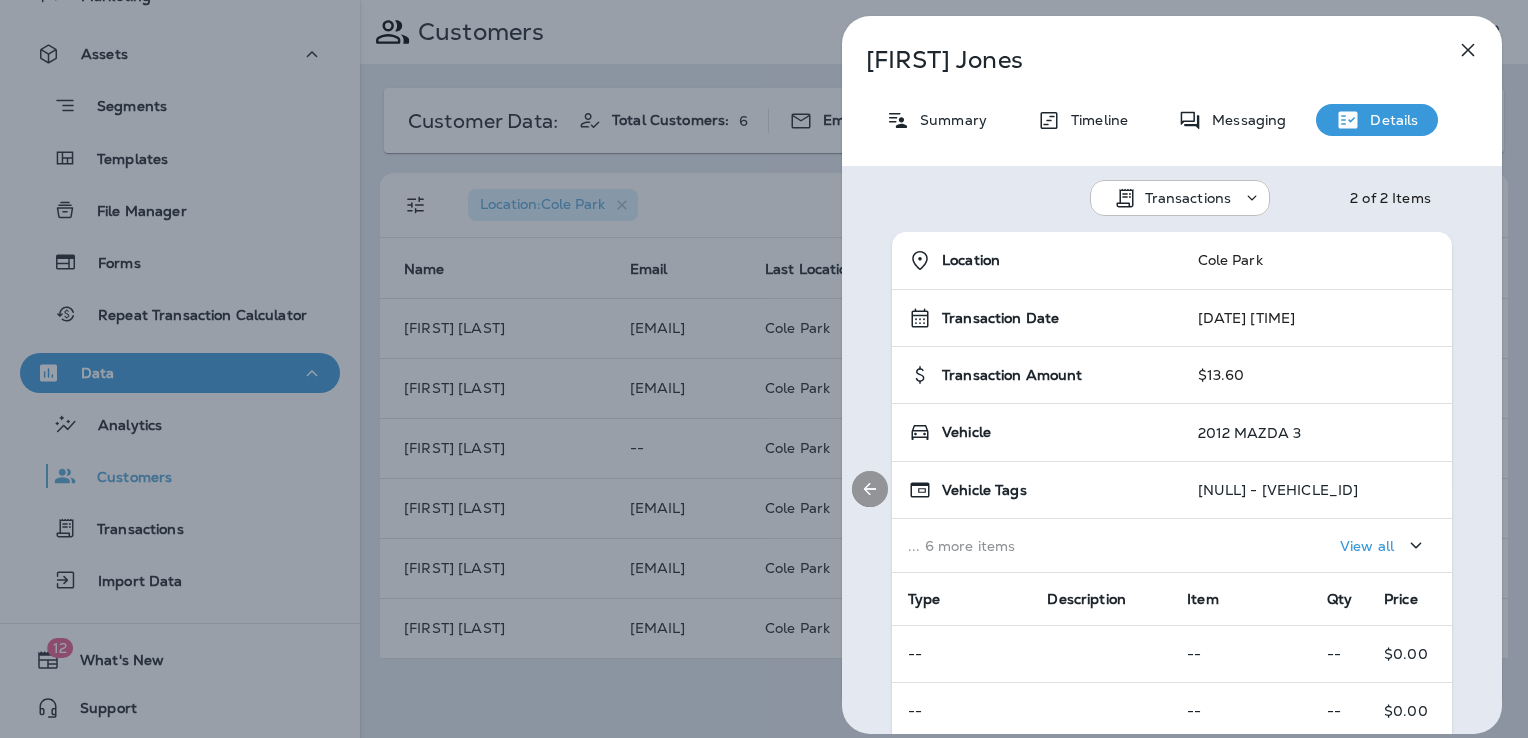 click 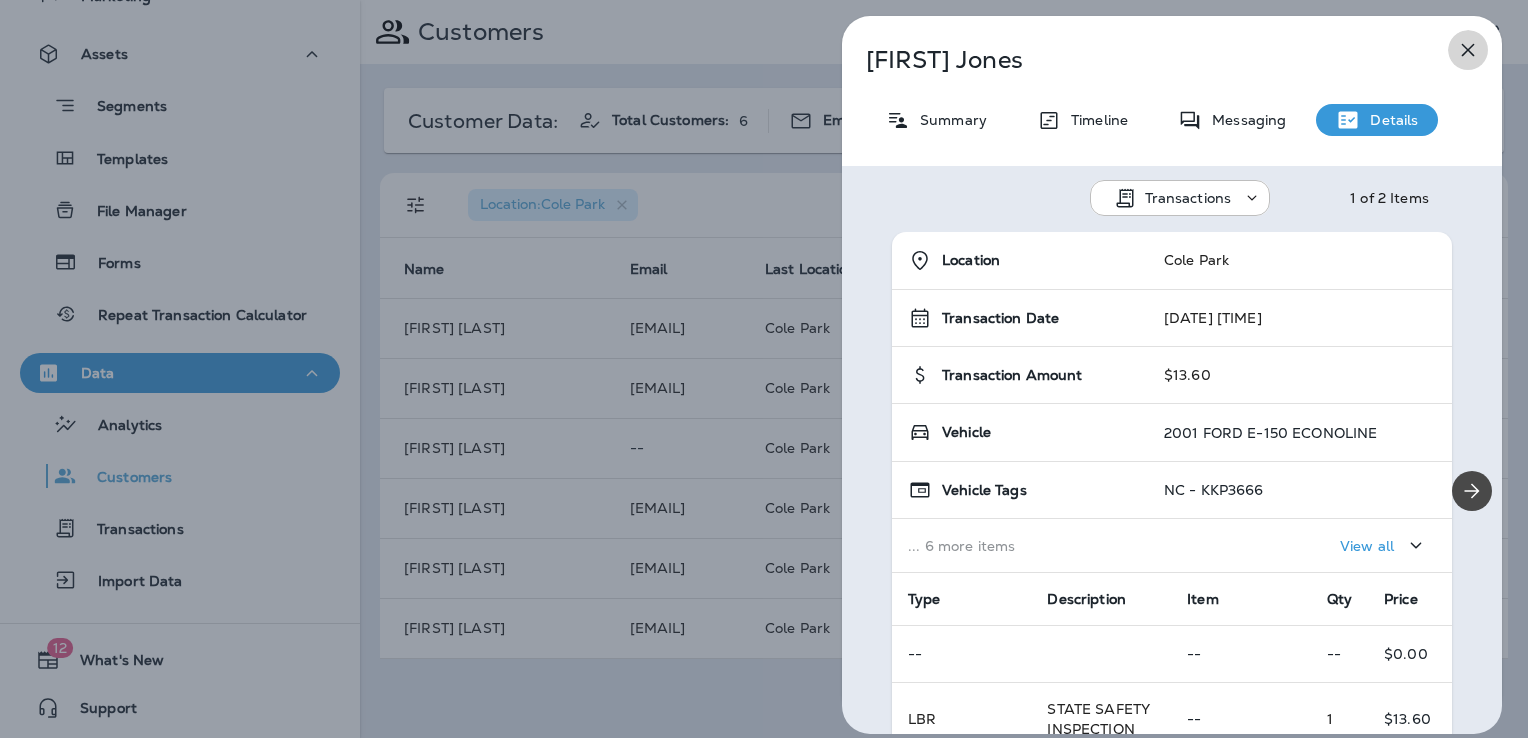 click 